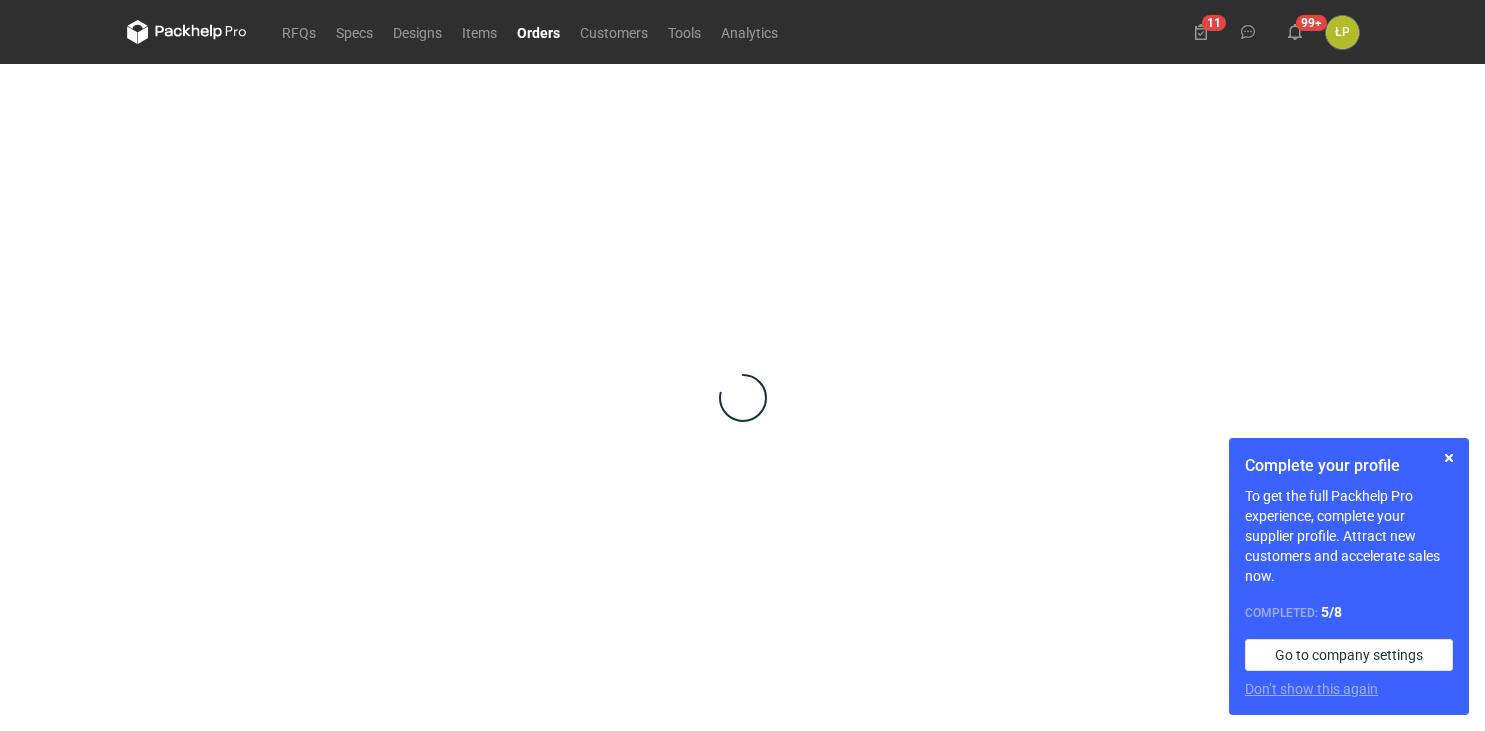 scroll, scrollTop: 0, scrollLeft: 0, axis: both 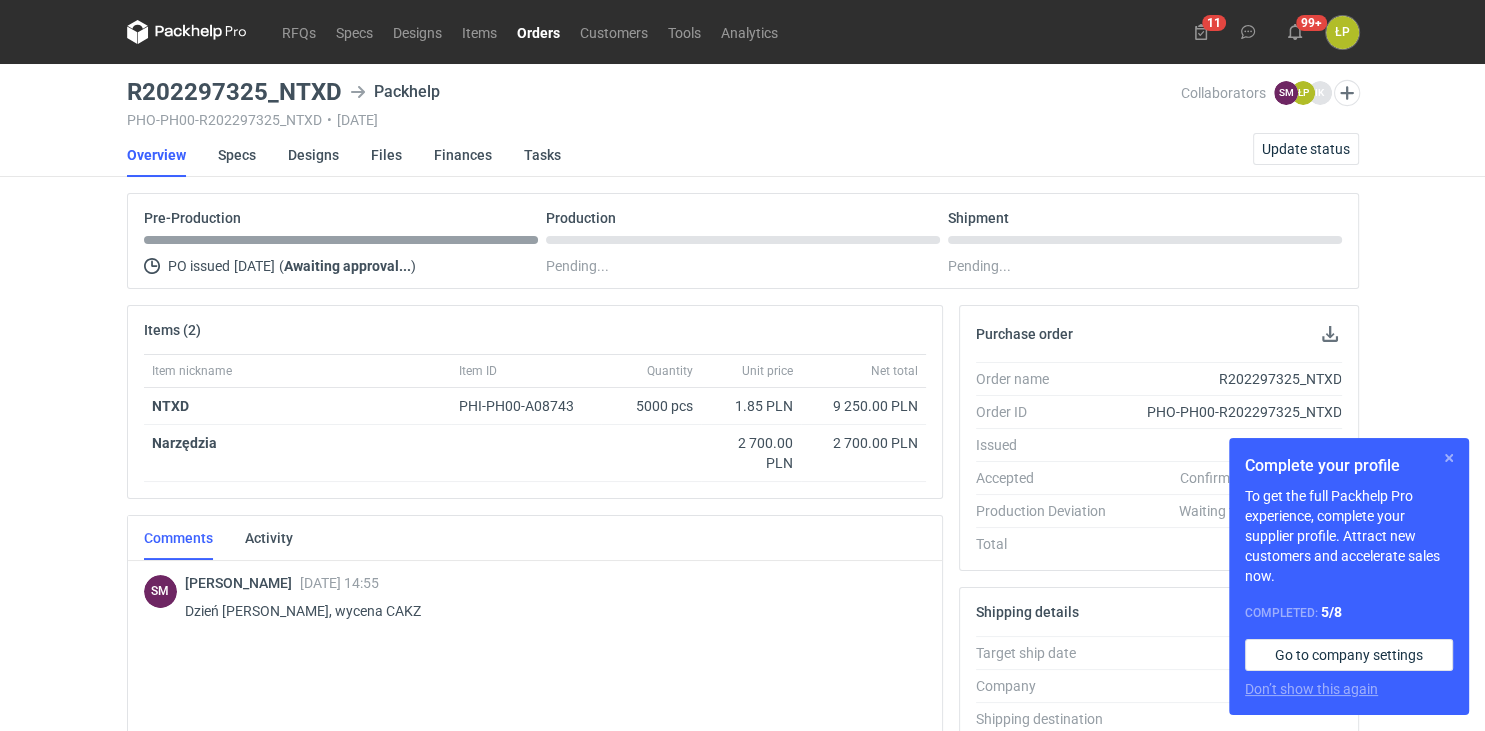 click at bounding box center (1449, 458) 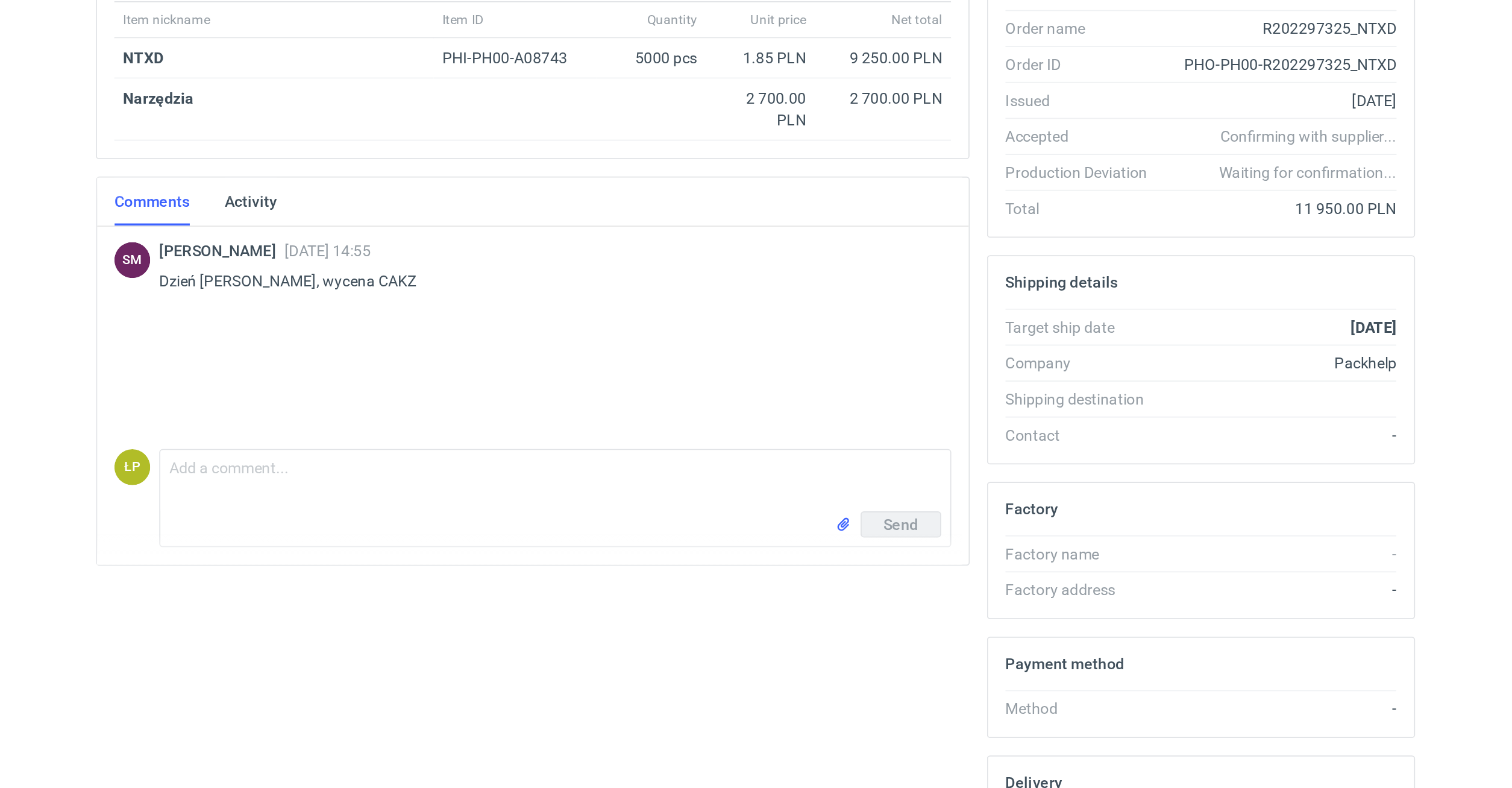 scroll, scrollTop: 0, scrollLeft: 0, axis: both 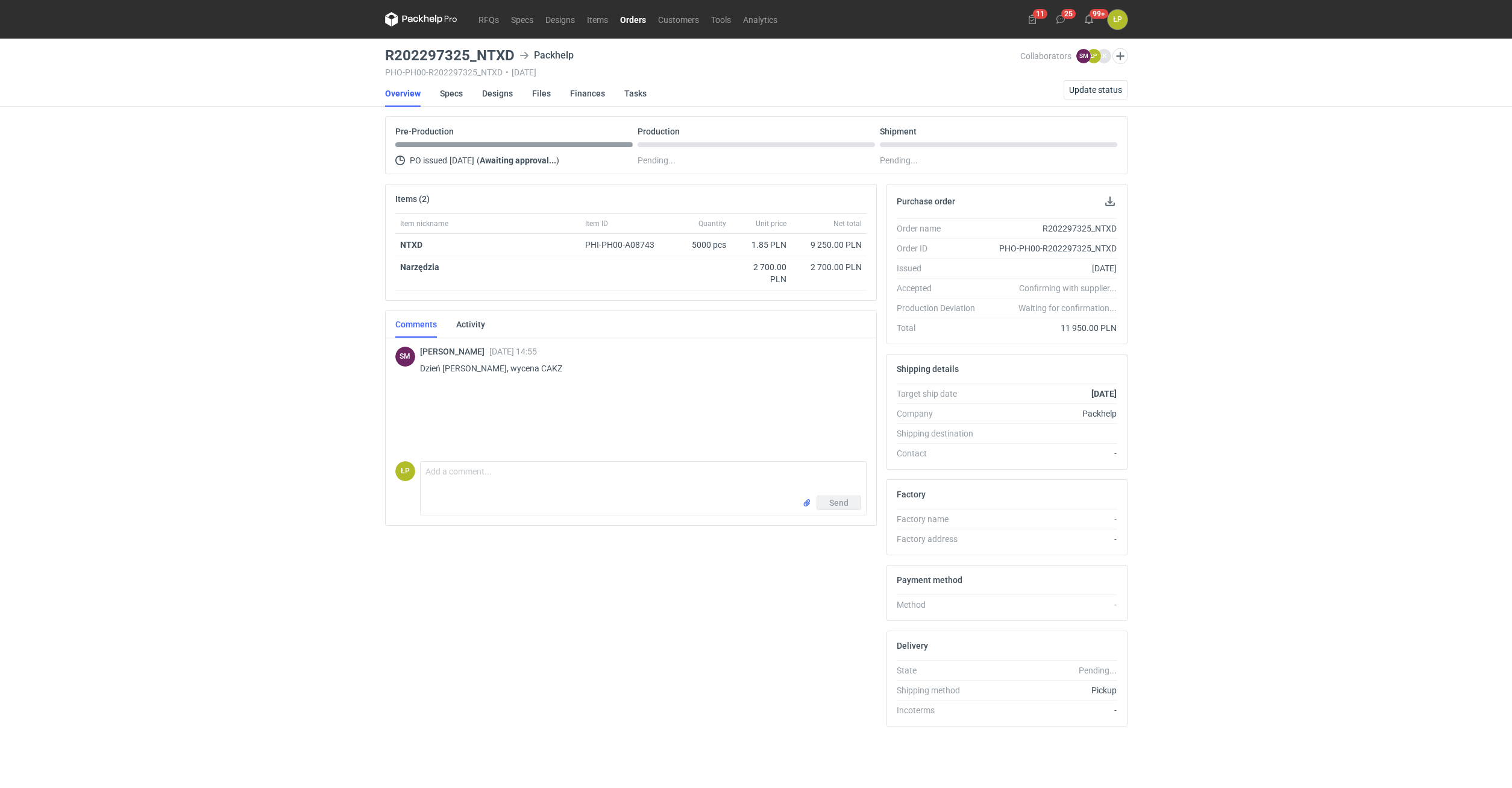 click on "Dzień [PERSON_NAME], wycena CAKZ" at bounding box center (638, 368) 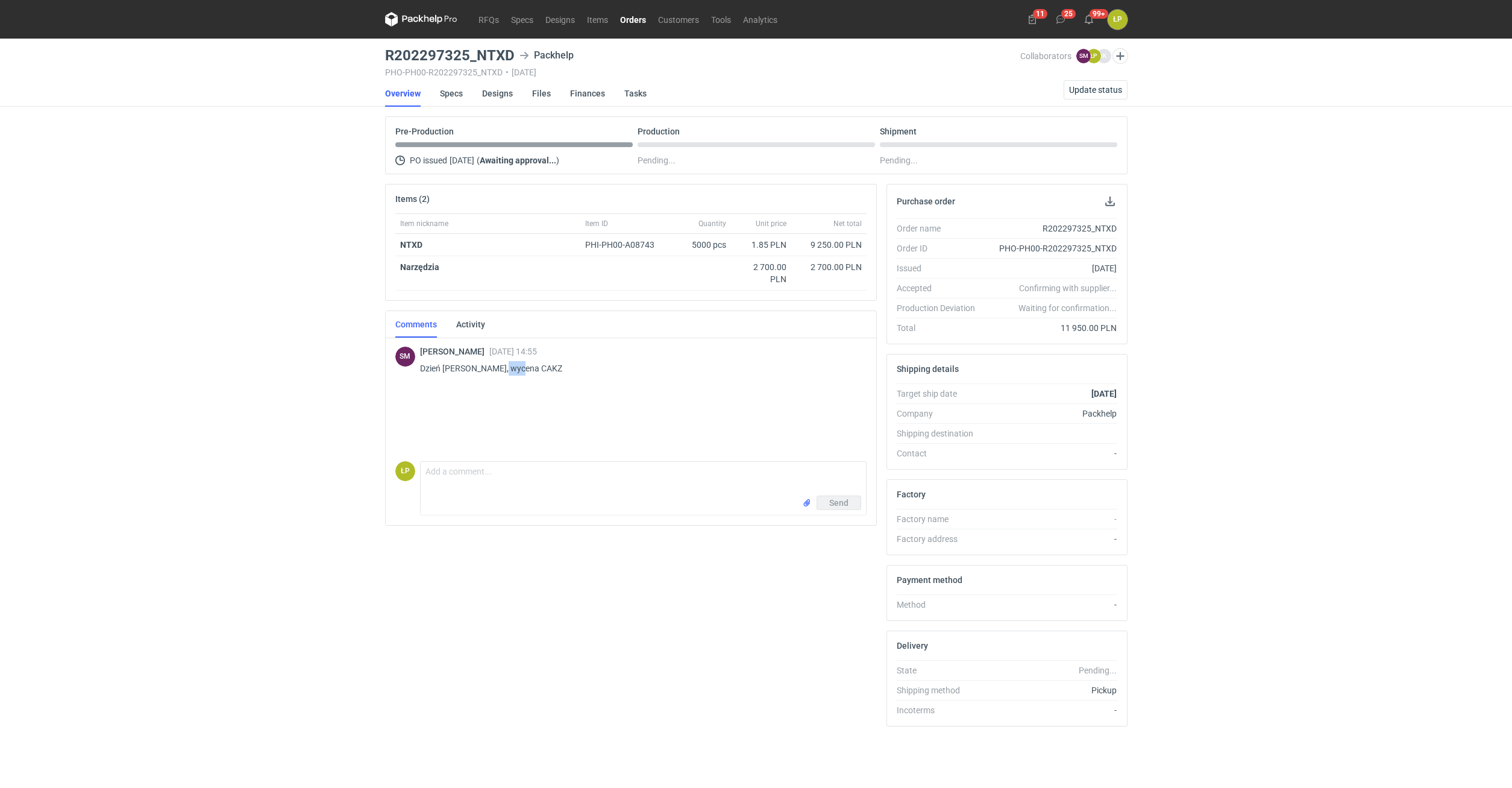 click on "Dzień [PERSON_NAME], wycena CAKZ" at bounding box center [638, 368] 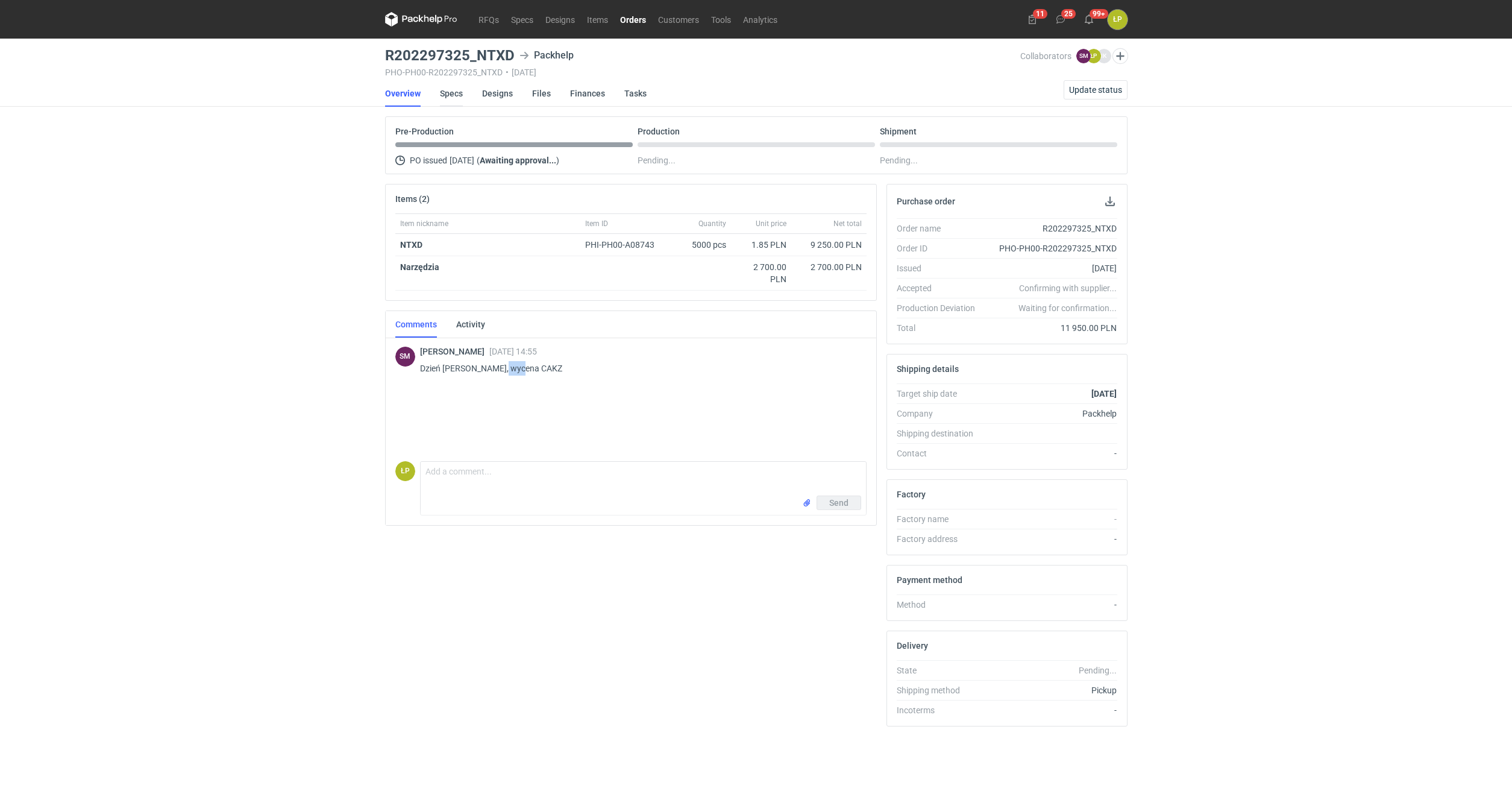 click on "Specs" at bounding box center [451, 93] 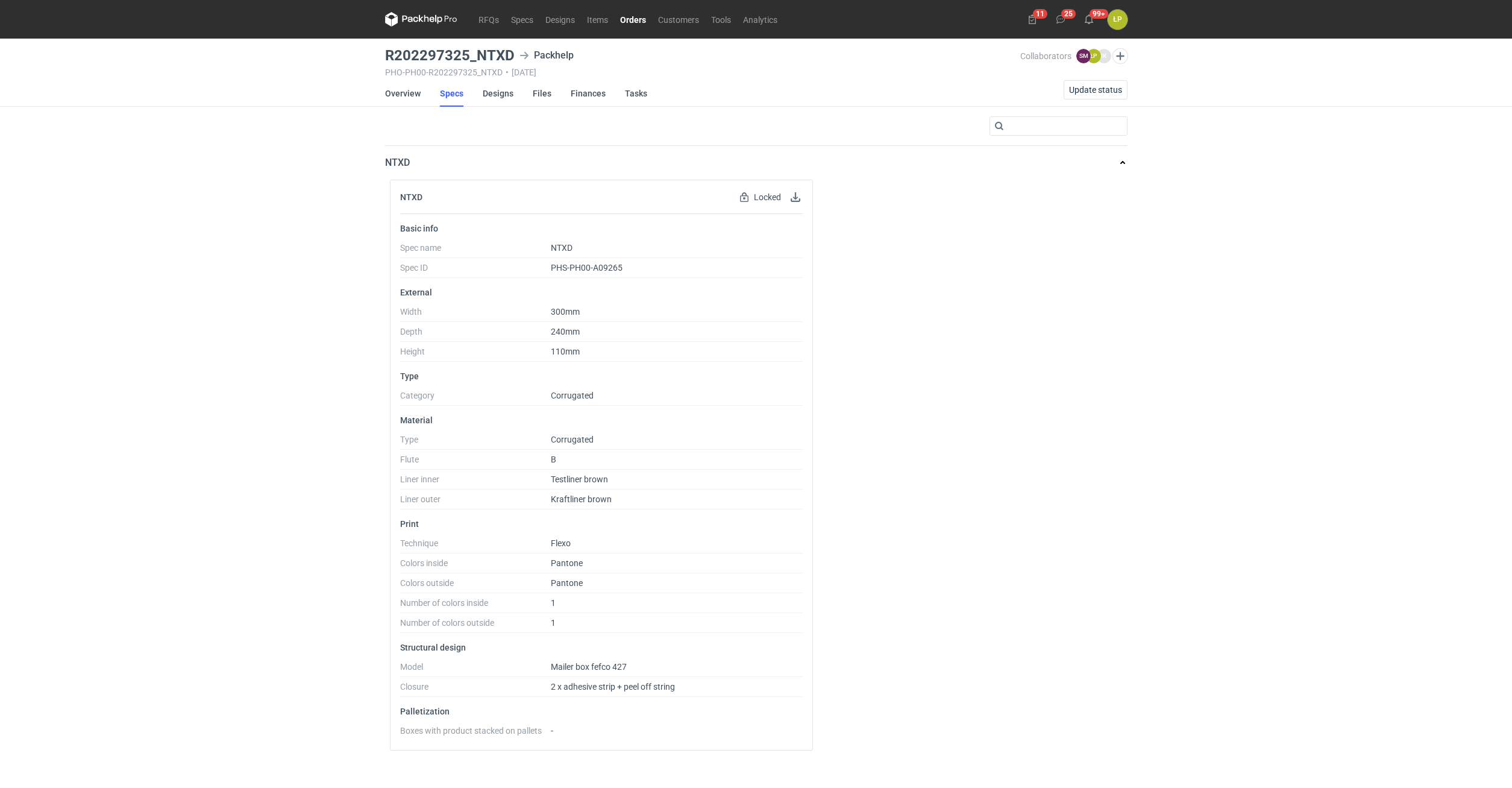click on "R202297325_NTXD Packhelp" at bounding box center [703, 55] 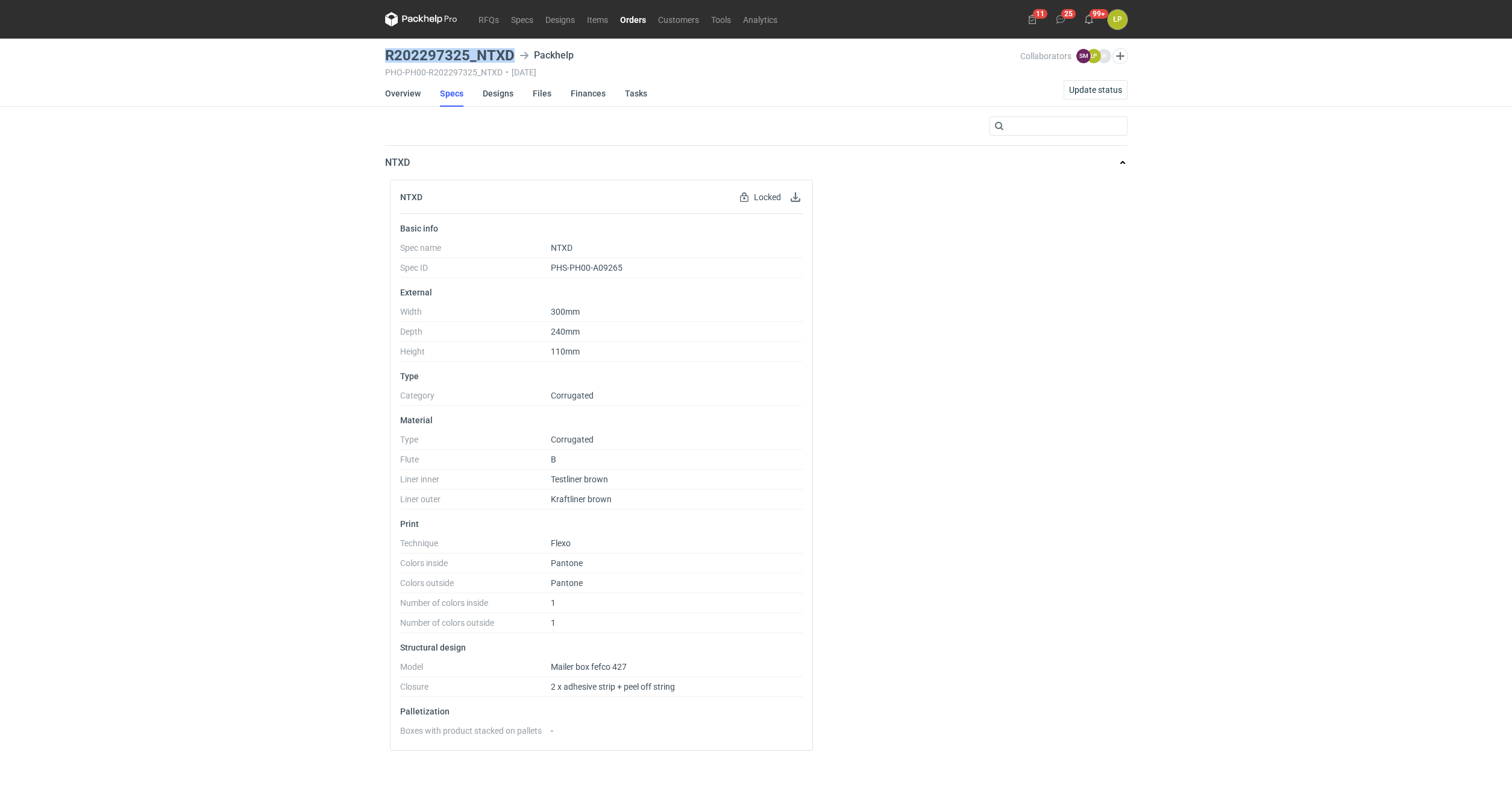 drag, startPoint x: 512, startPoint y: 59, endPoint x: 387, endPoint y: 58, distance: 125.004 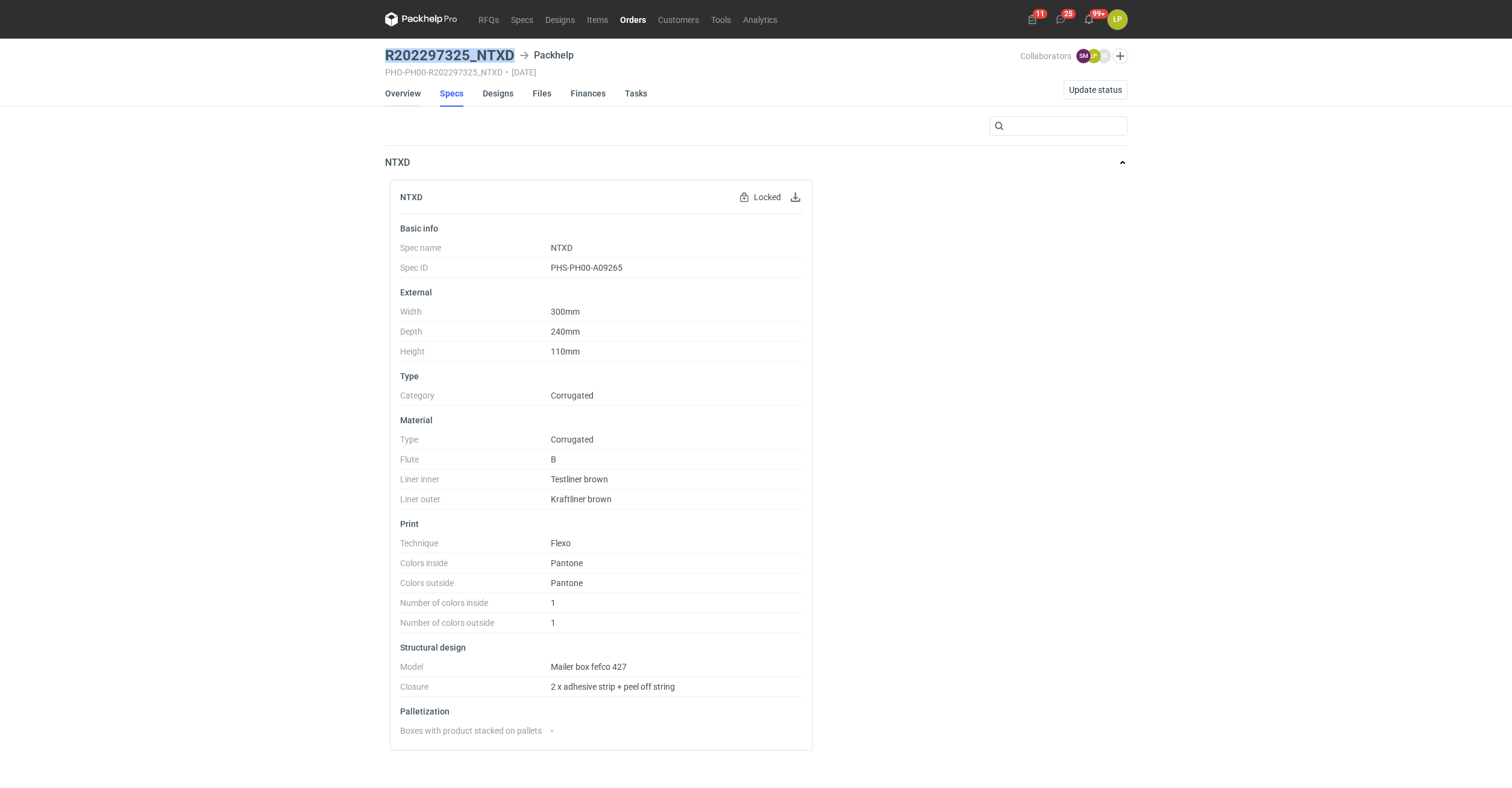 click on "Overview" at bounding box center (403, 93) 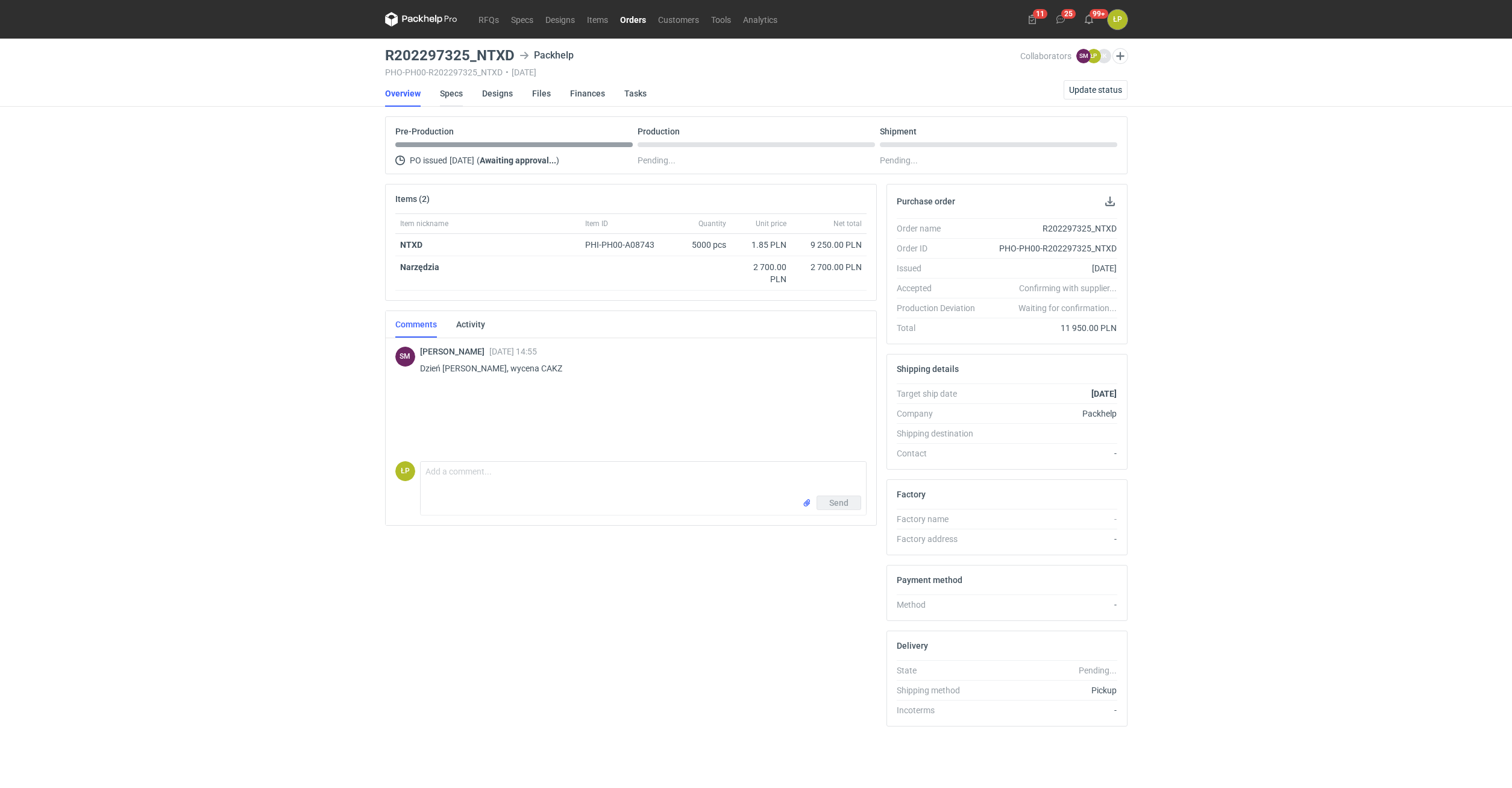 click on "Specs" at bounding box center [451, 93] 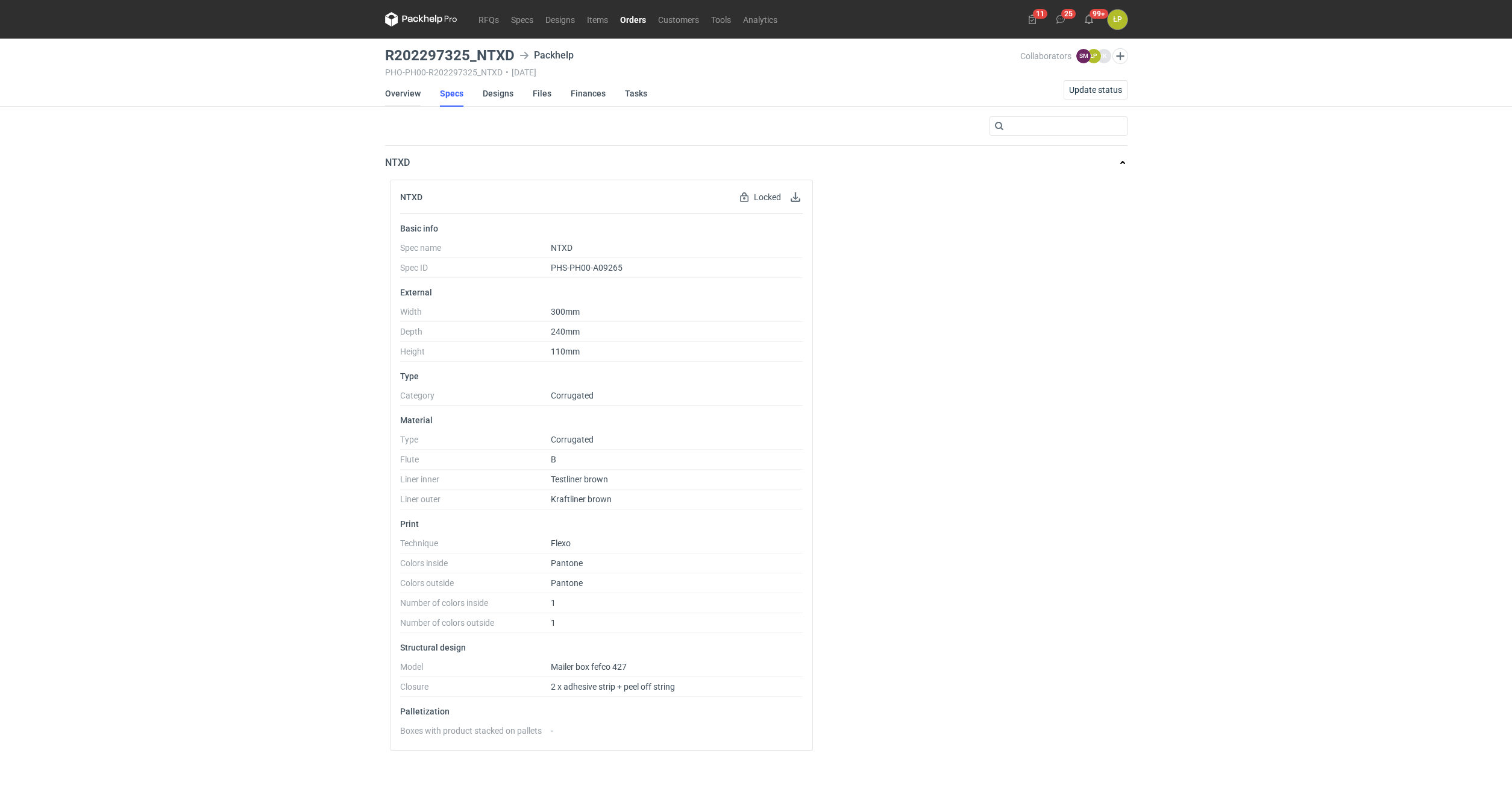 click on "Overview" at bounding box center (403, 93) 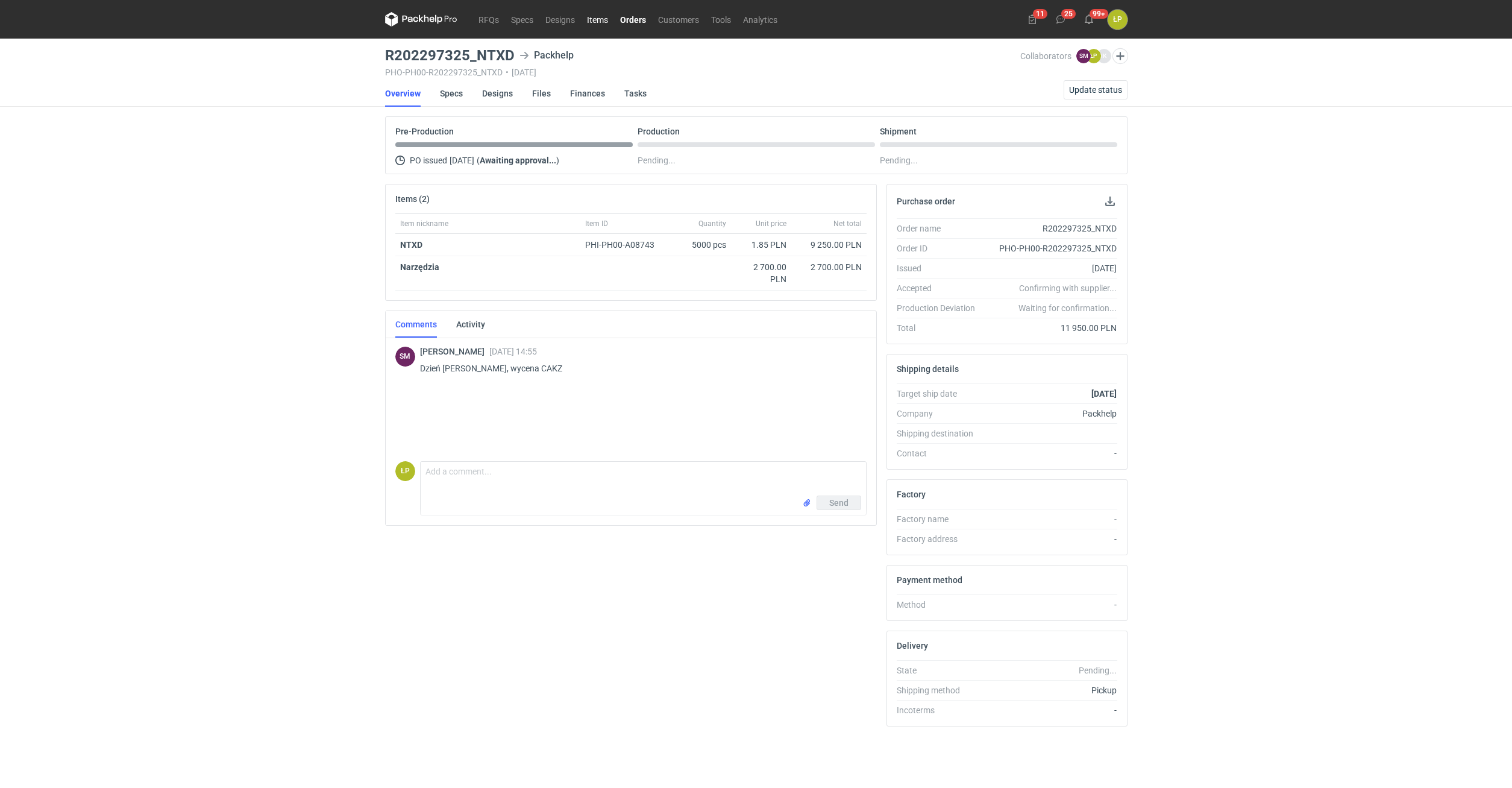 click on "Items" at bounding box center [597, 19] 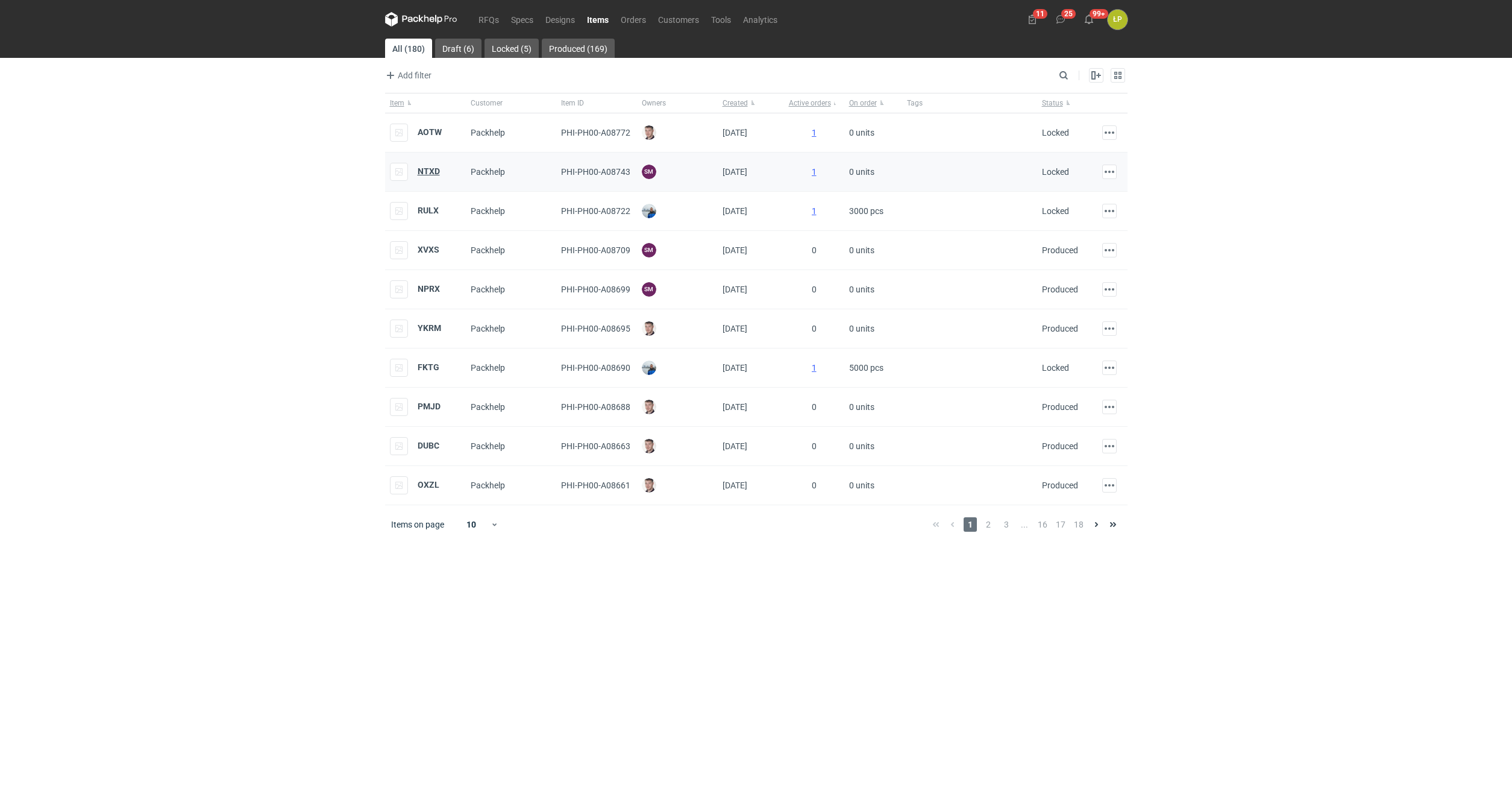 click on "NTXD" at bounding box center (428, 171) 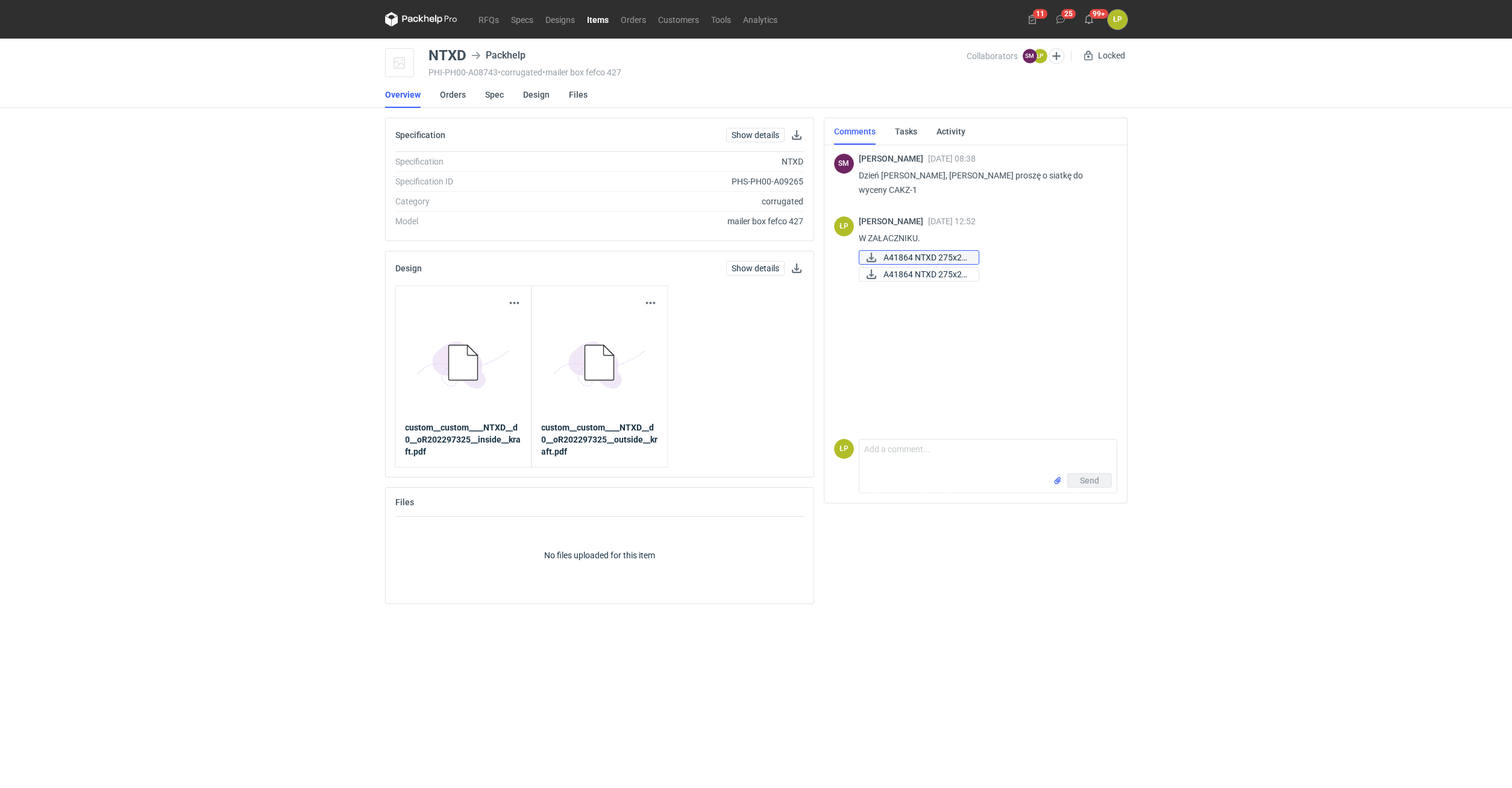 click on "A41864  NTXD  275x23..." at bounding box center (926, 257) 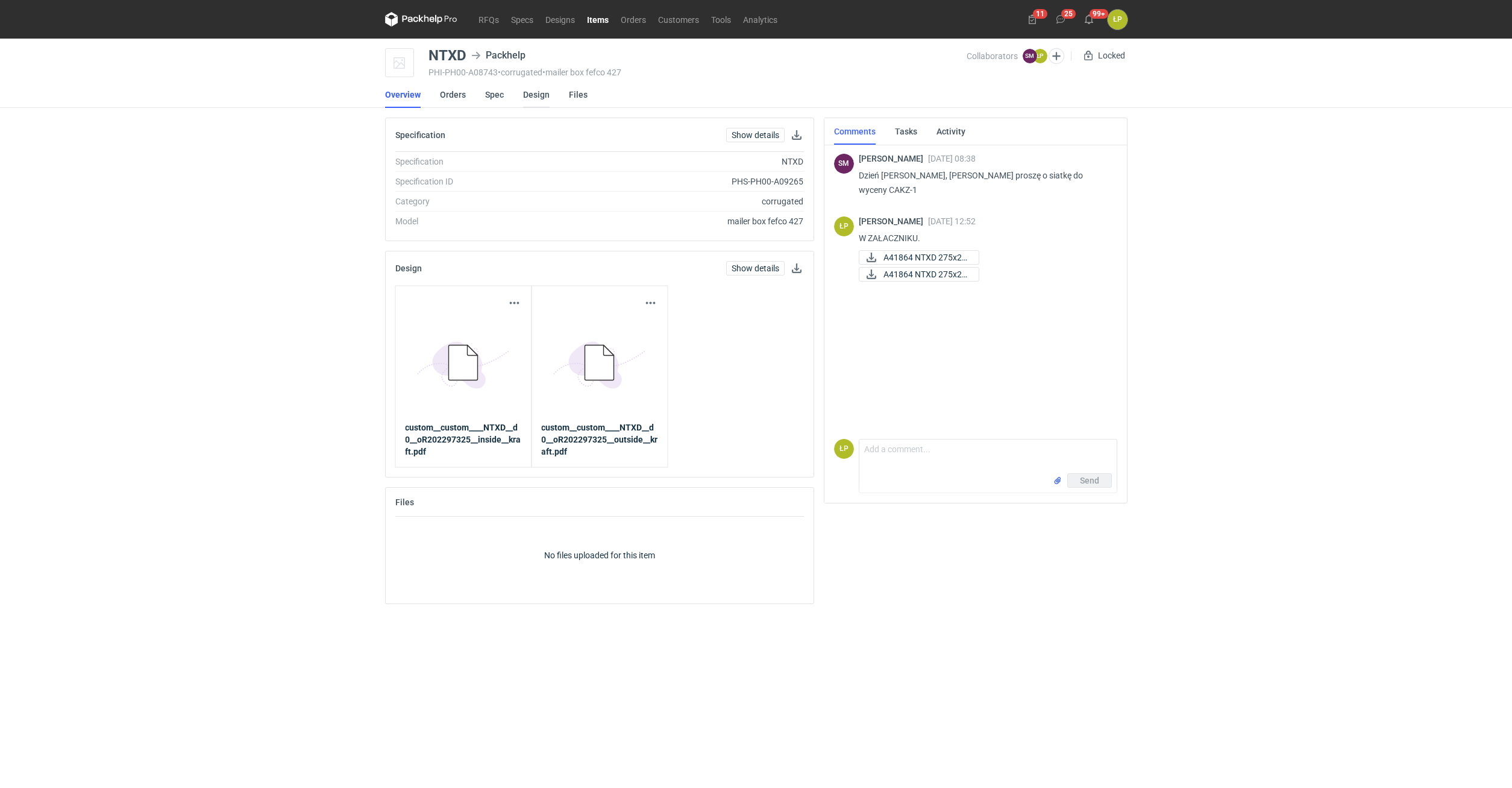 click on "Design" at bounding box center [536, 95] 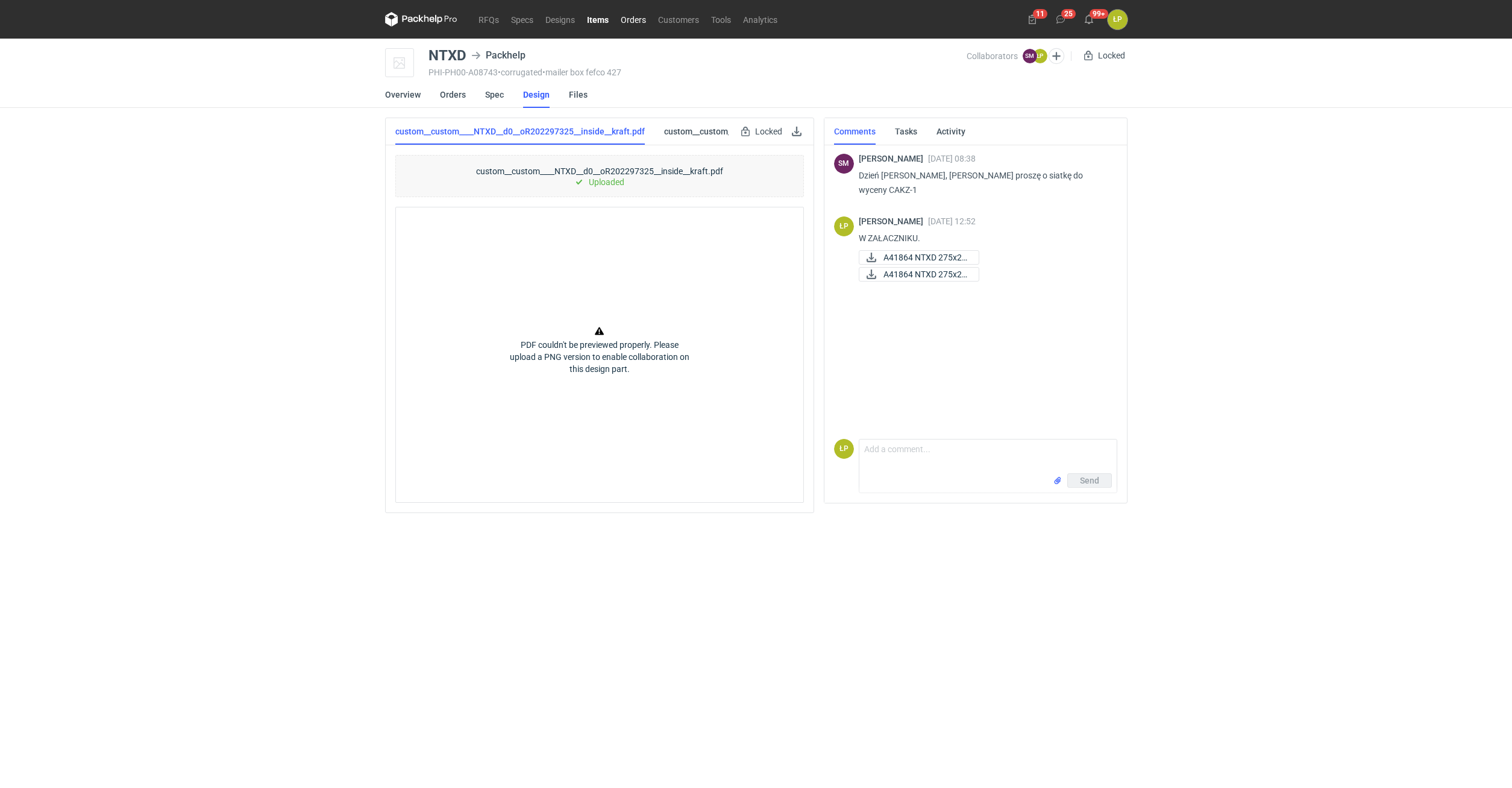 click on "Orders" at bounding box center [633, 19] 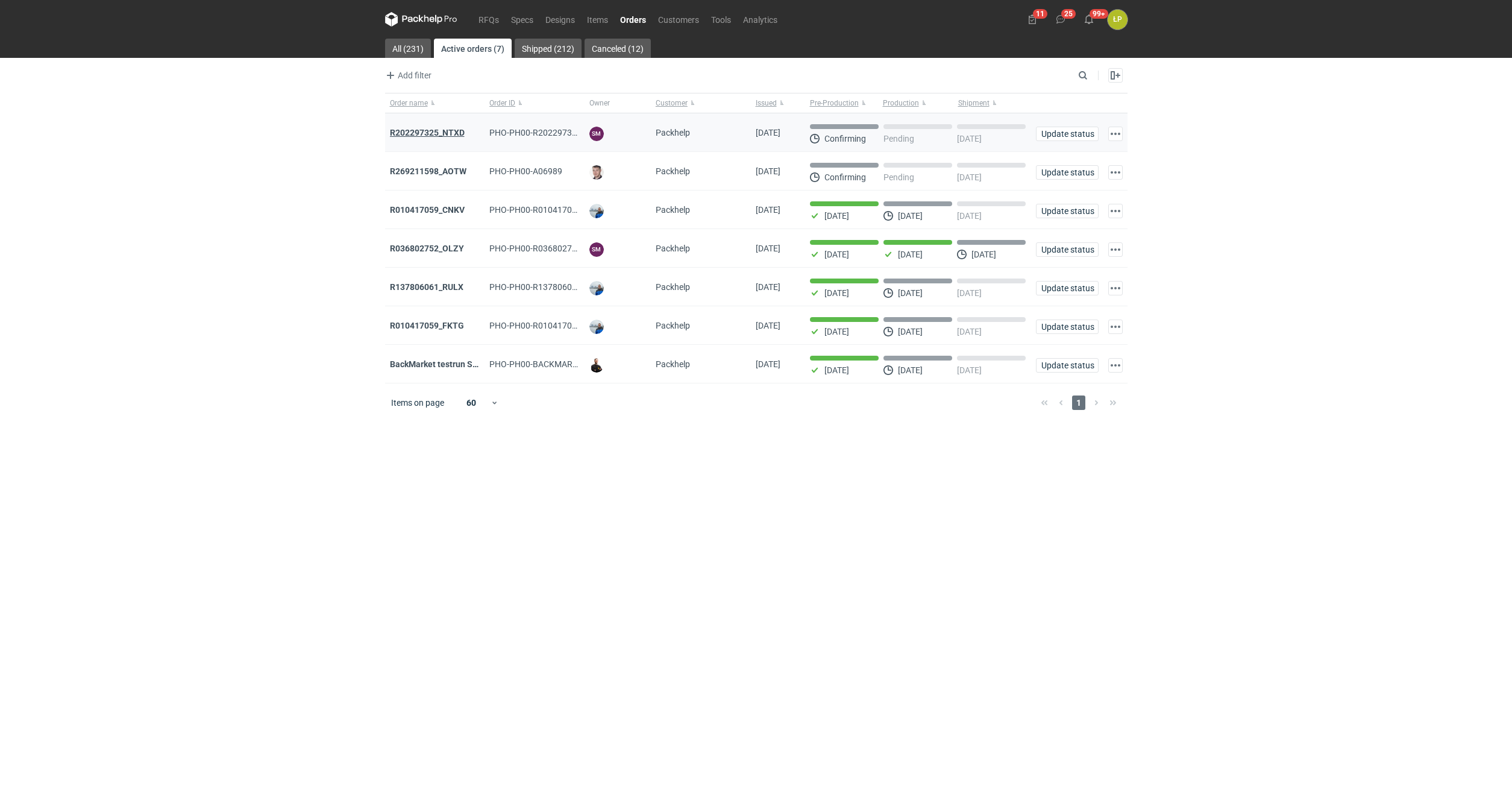 click on "R202297325_NTXD" at bounding box center (427, 133) 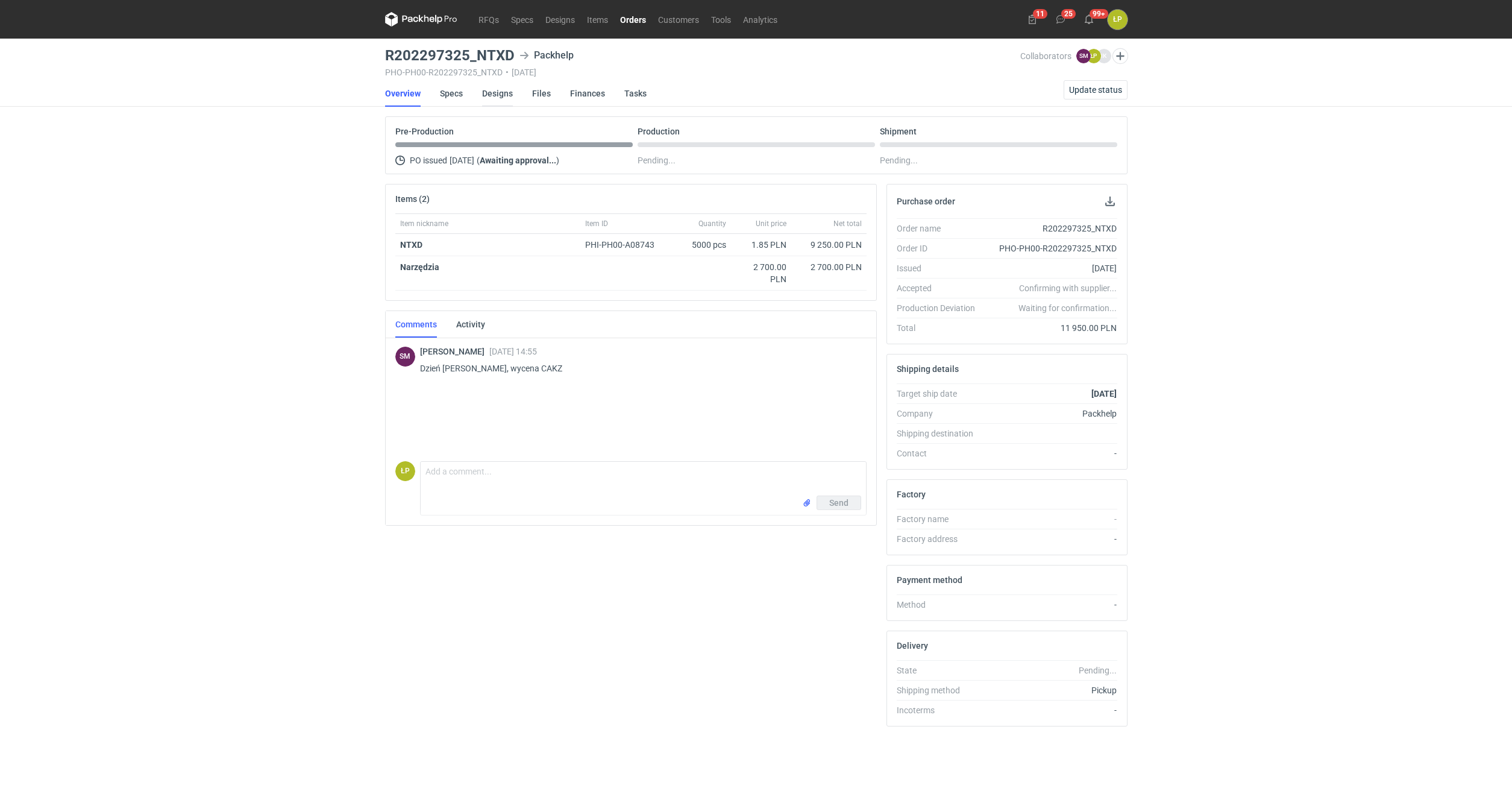 click on "Designs" at bounding box center [497, 93] 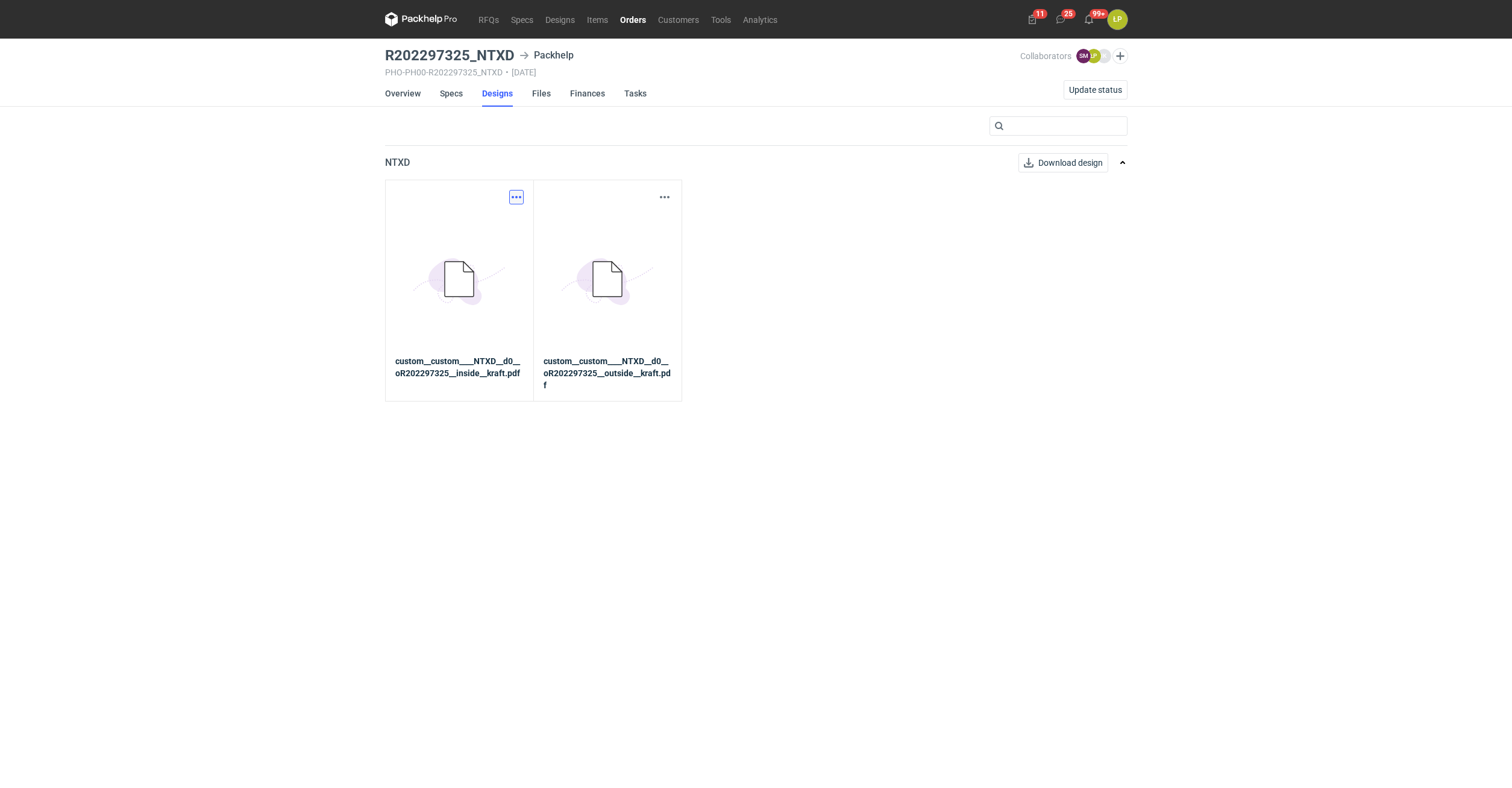 click at bounding box center (516, 197) 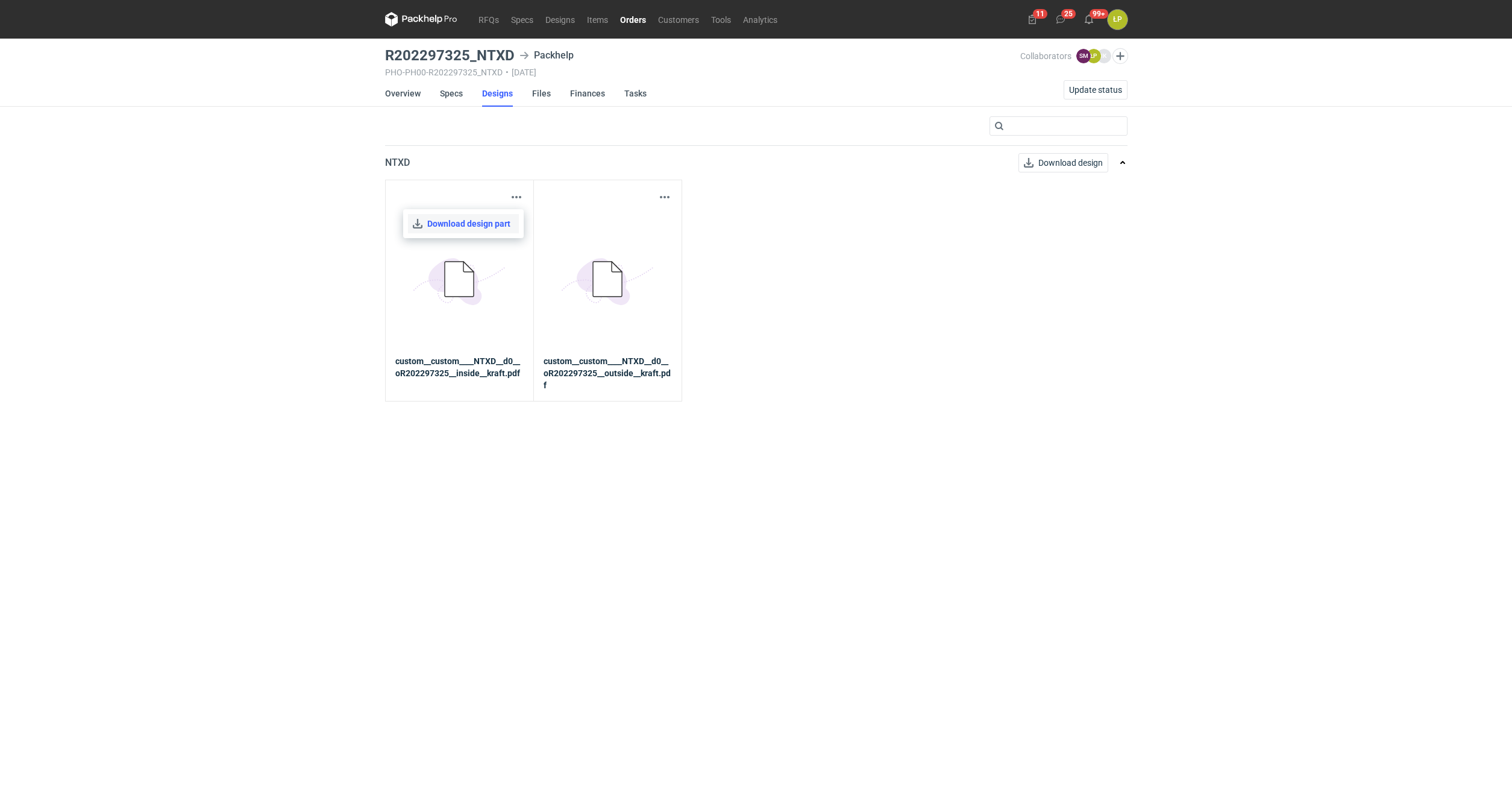 click on "Download design part" at bounding box center (463, 224) 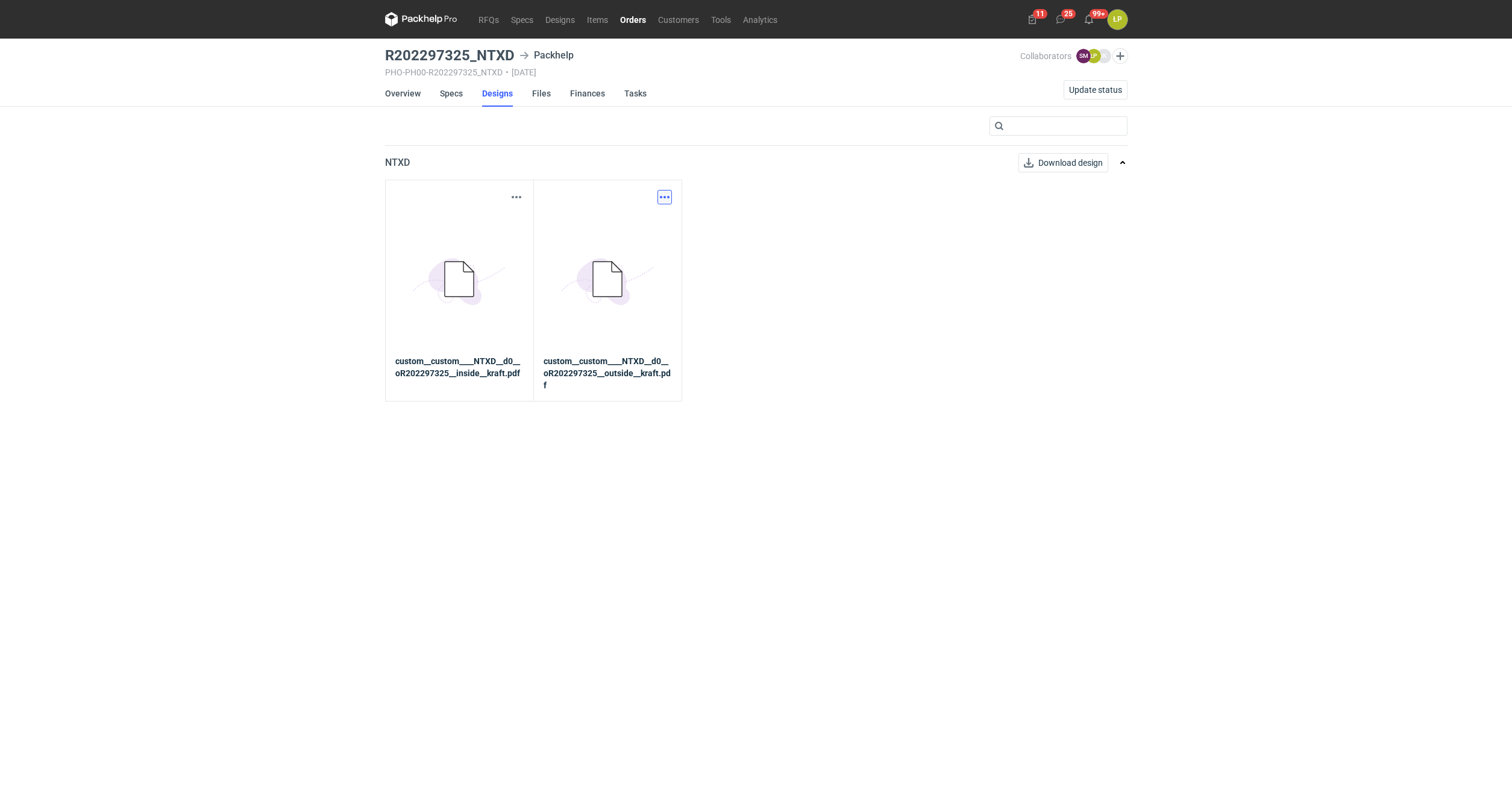 click at bounding box center [665, 197] 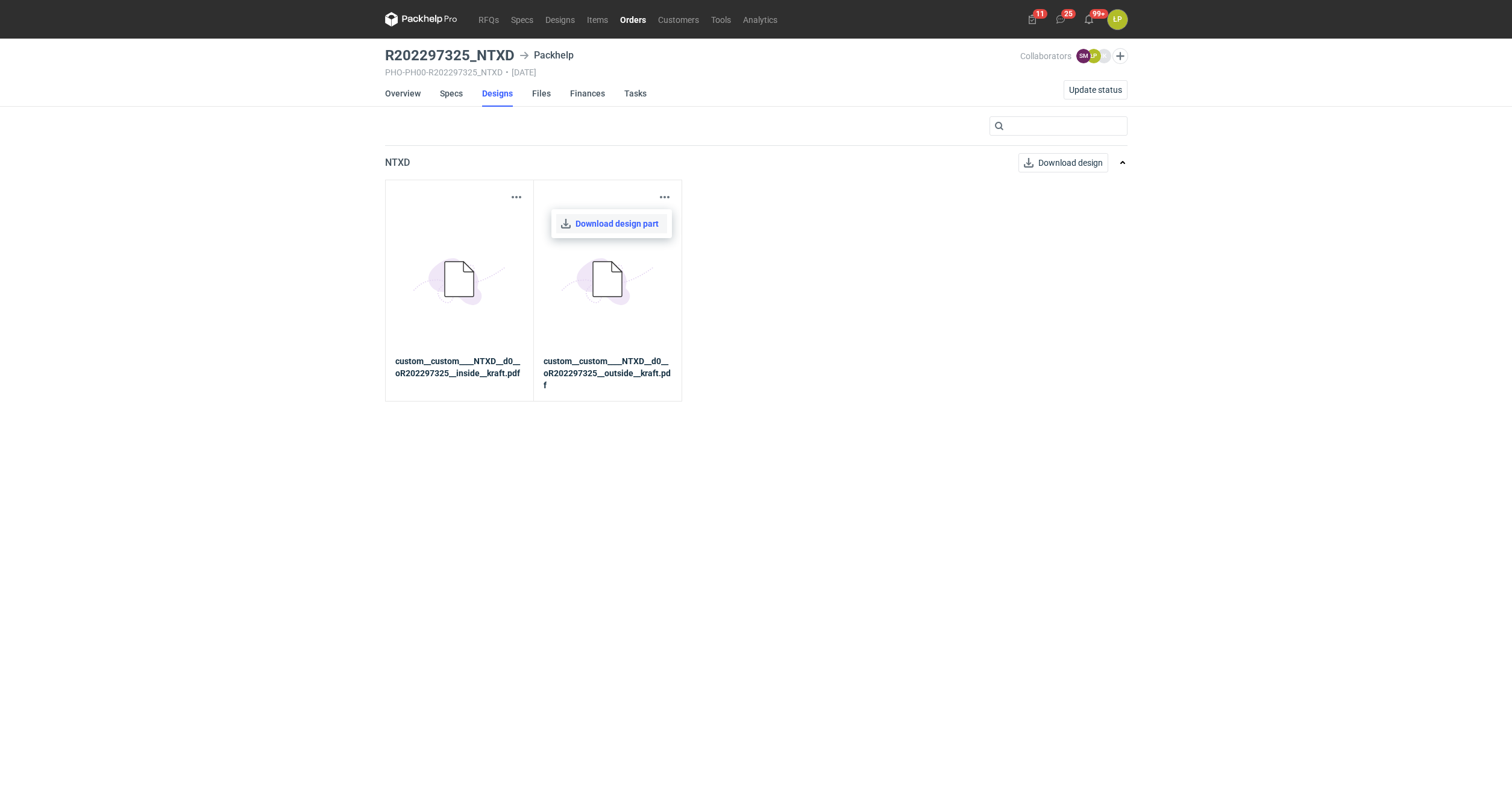 click on "Download design part" at bounding box center [612, 224] 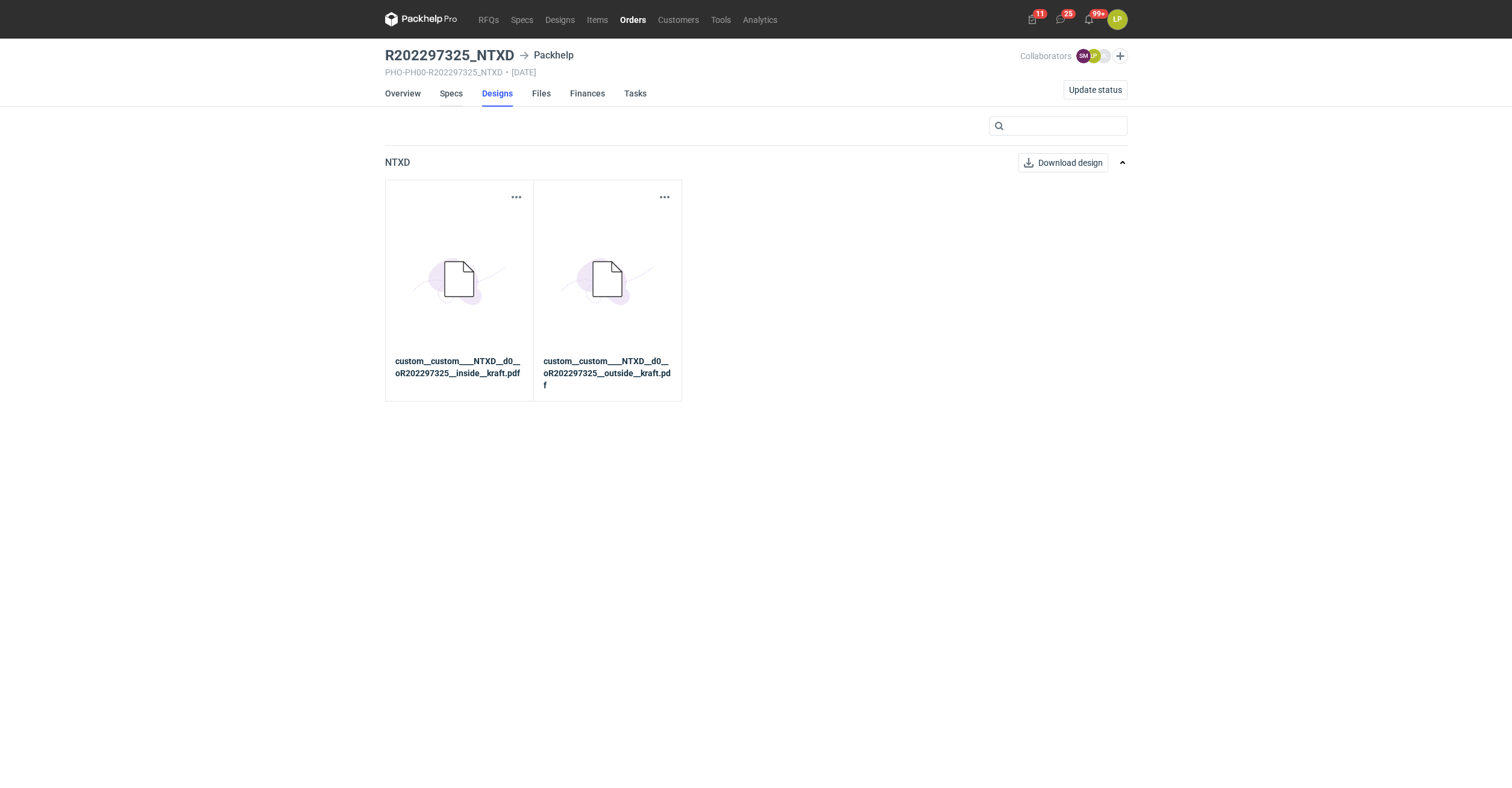 click on "Specs" at bounding box center (451, 93) 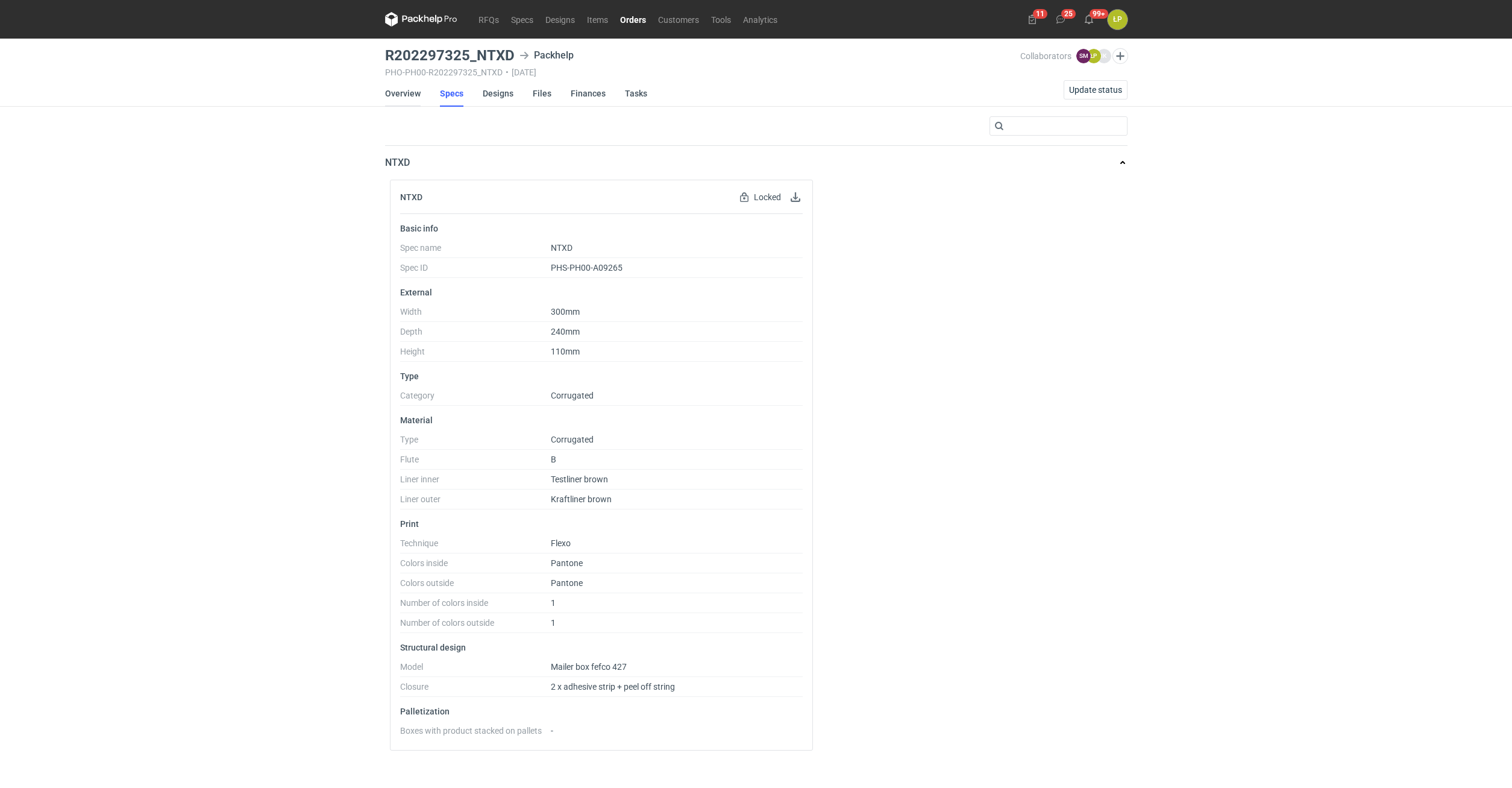 click on "Overview" at bounding box center (403, 93) 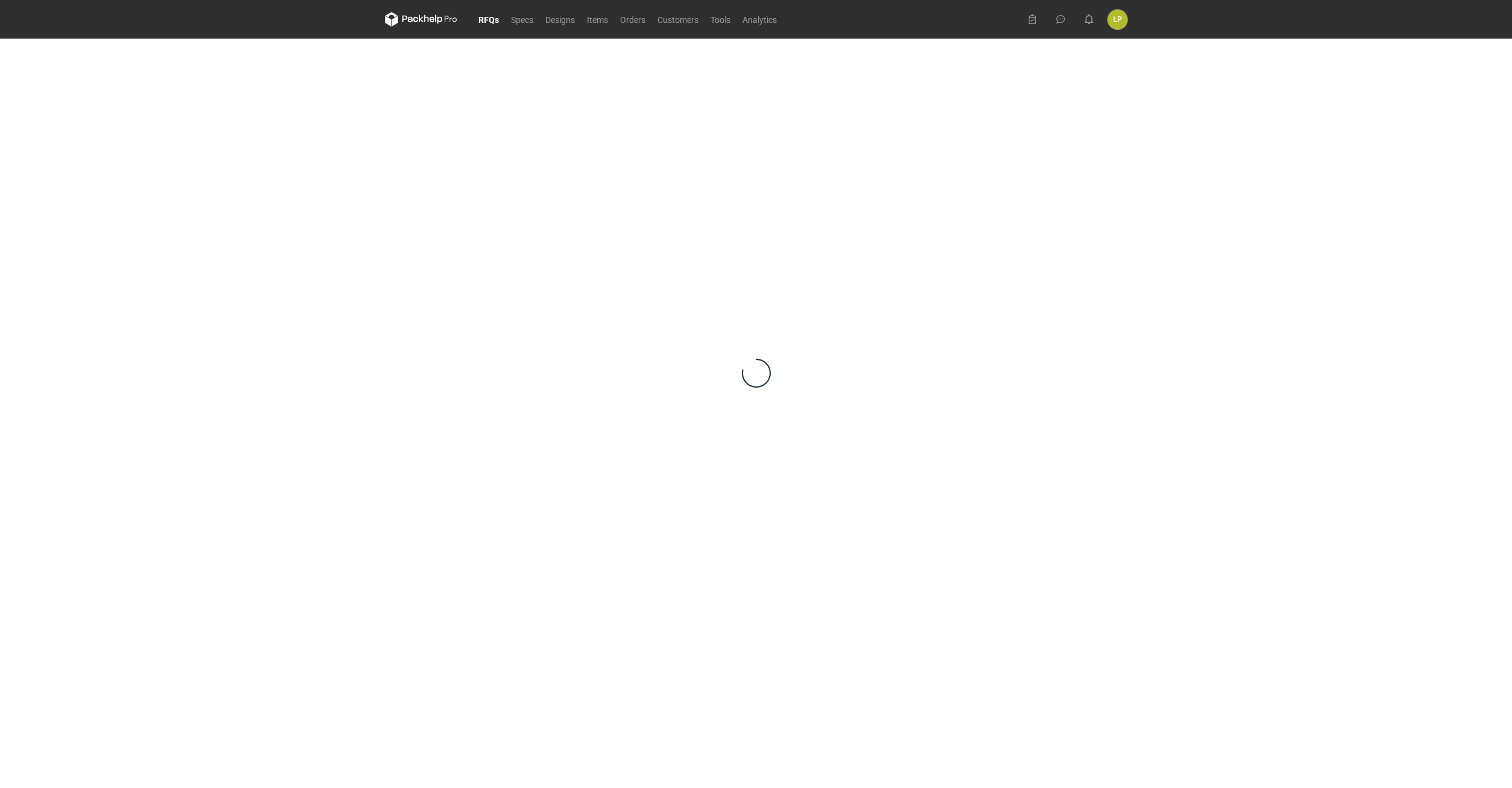 scroll, scrollTop: 0, scrollLeft: 0, axis: both 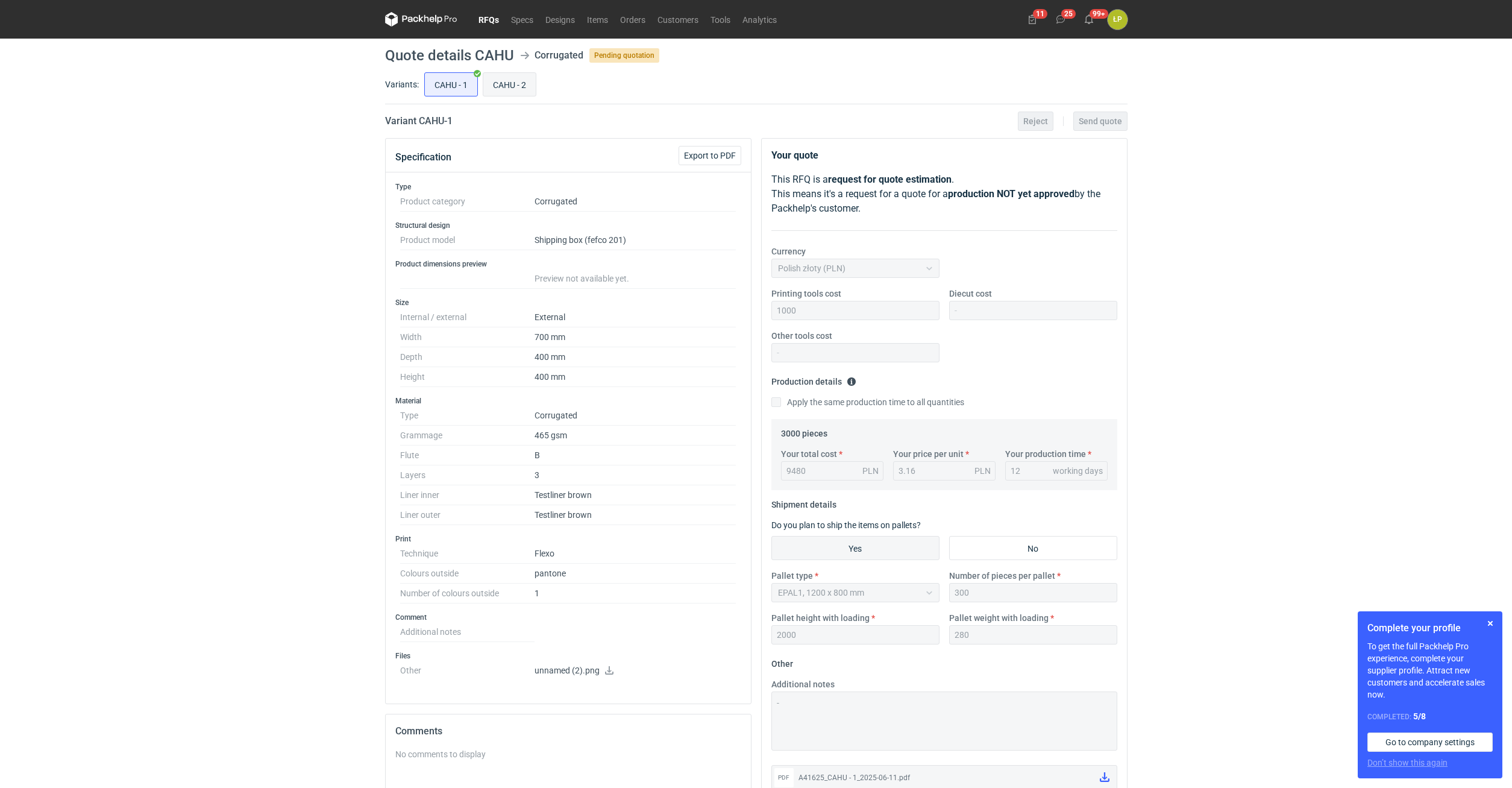 click on "CAHU - 2" at bounding box center [509, 84] 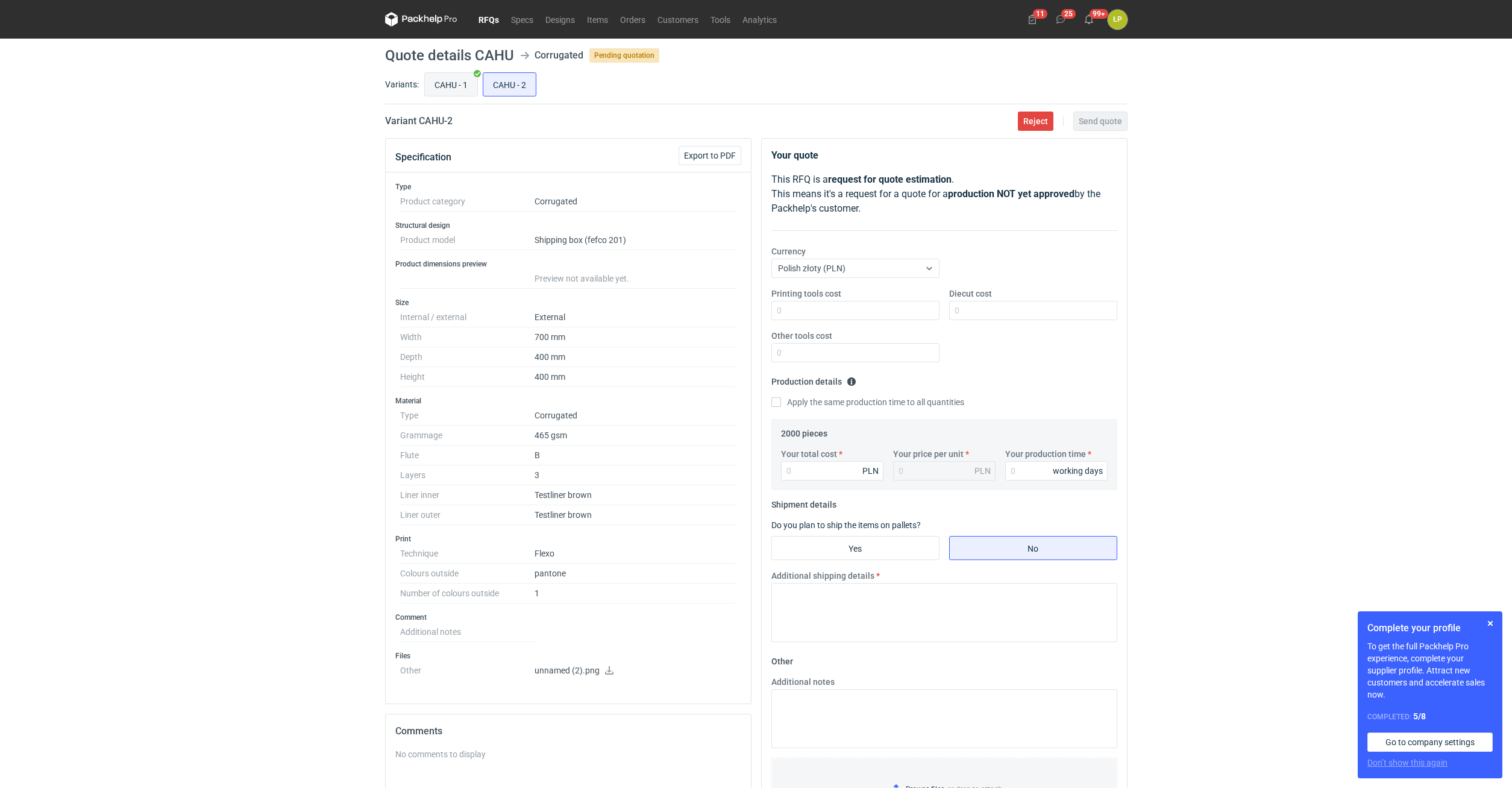 click on "CAHU - 1" at bounding box center [451, 84] 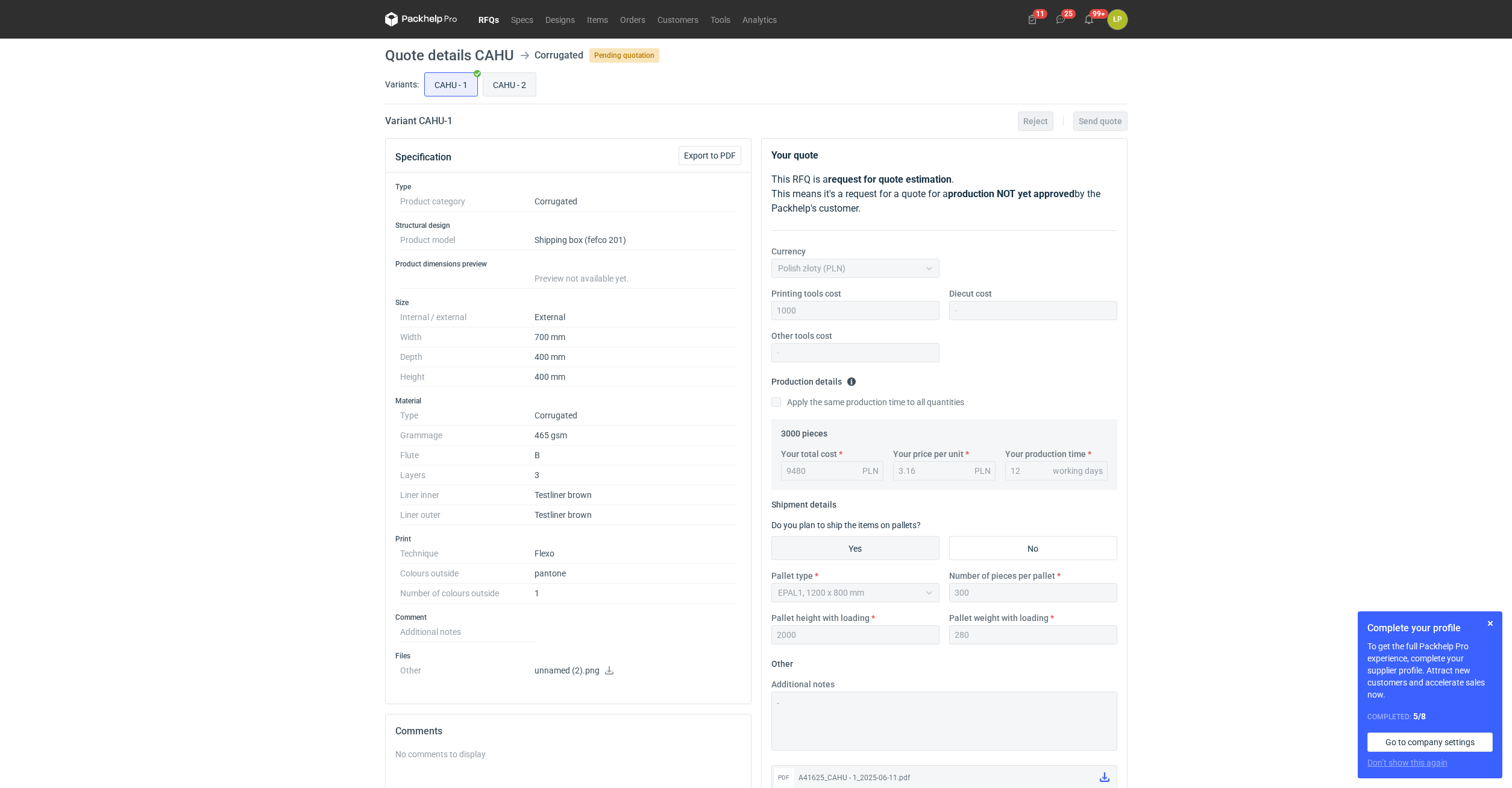 click on "CAHU - 2" at bounding box center (509, 84) 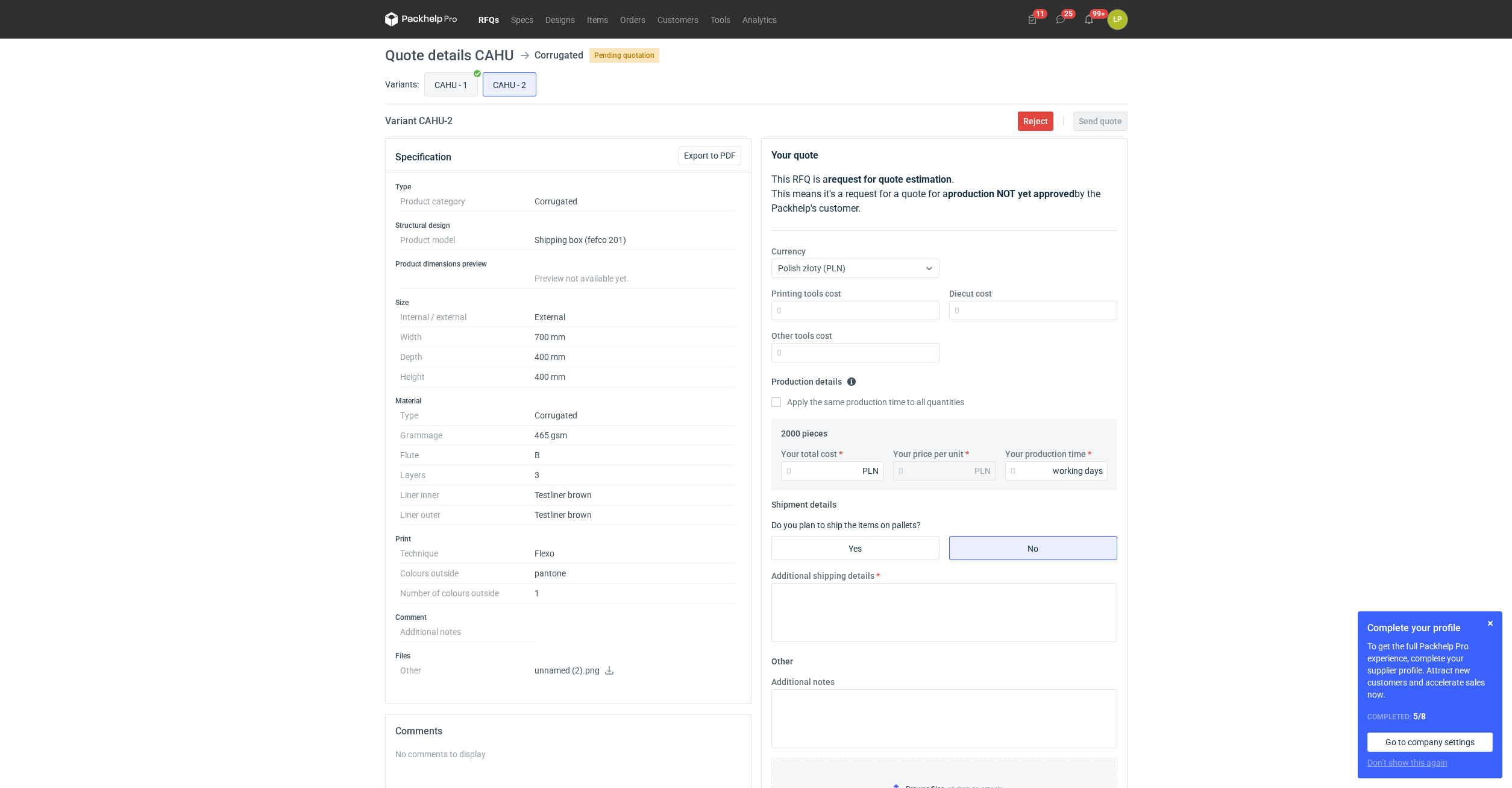 click on "CAHU - 1" at bounding box center (451, 84) 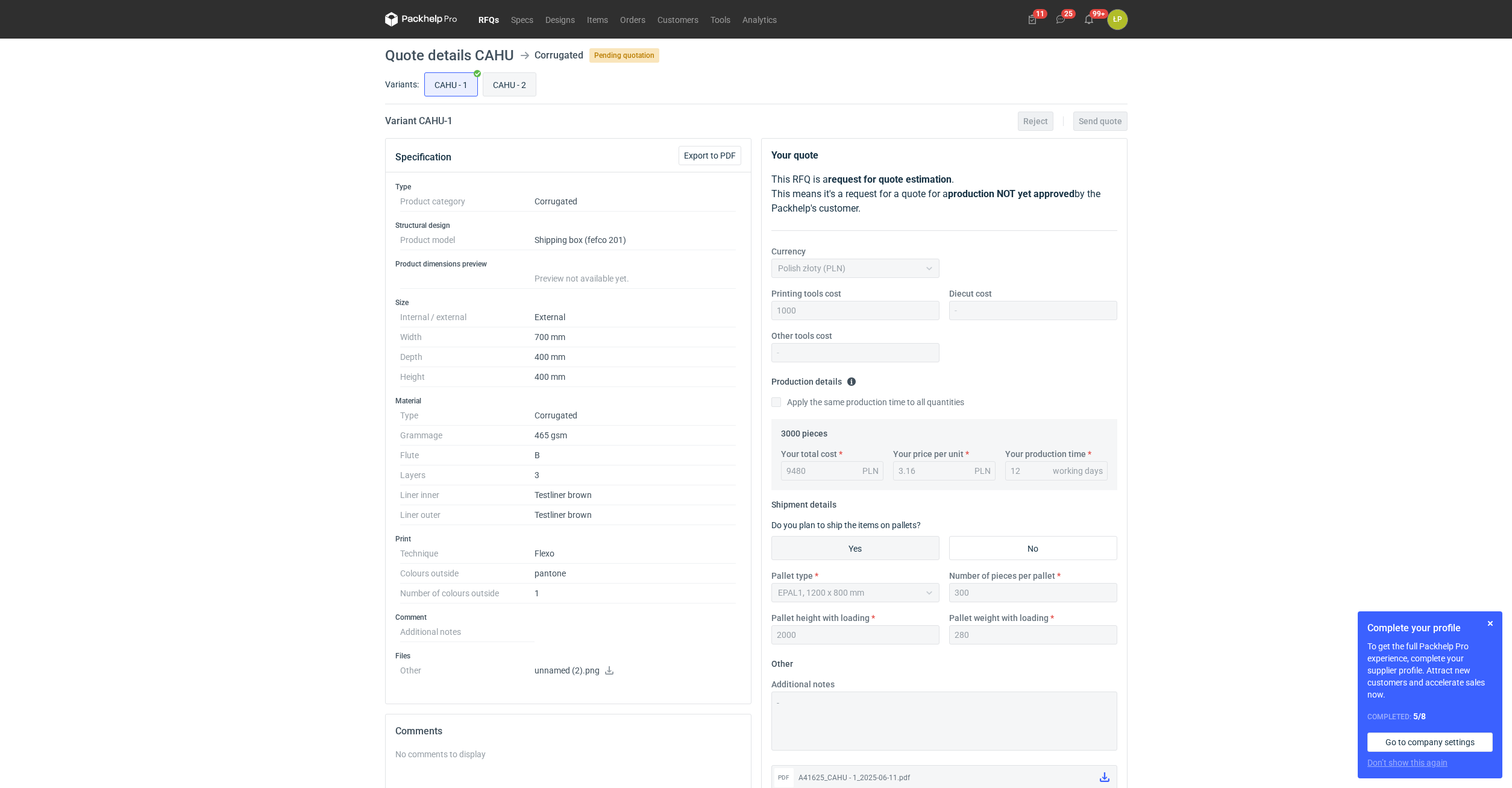 click on "CAHU - 2" at bounding box center [509, 84] 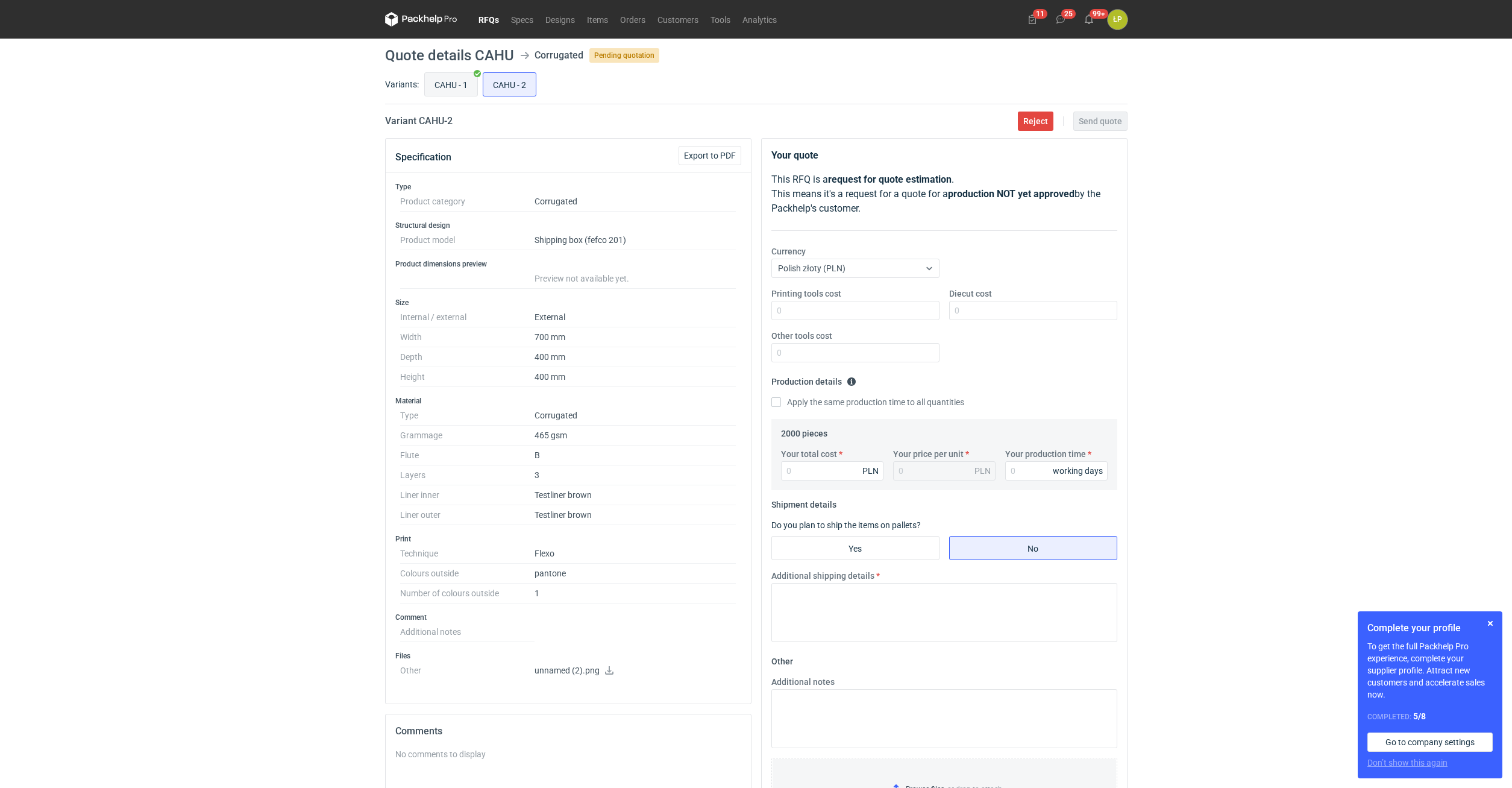 click on "CAHU - 1" at bounding box center [451, 84] 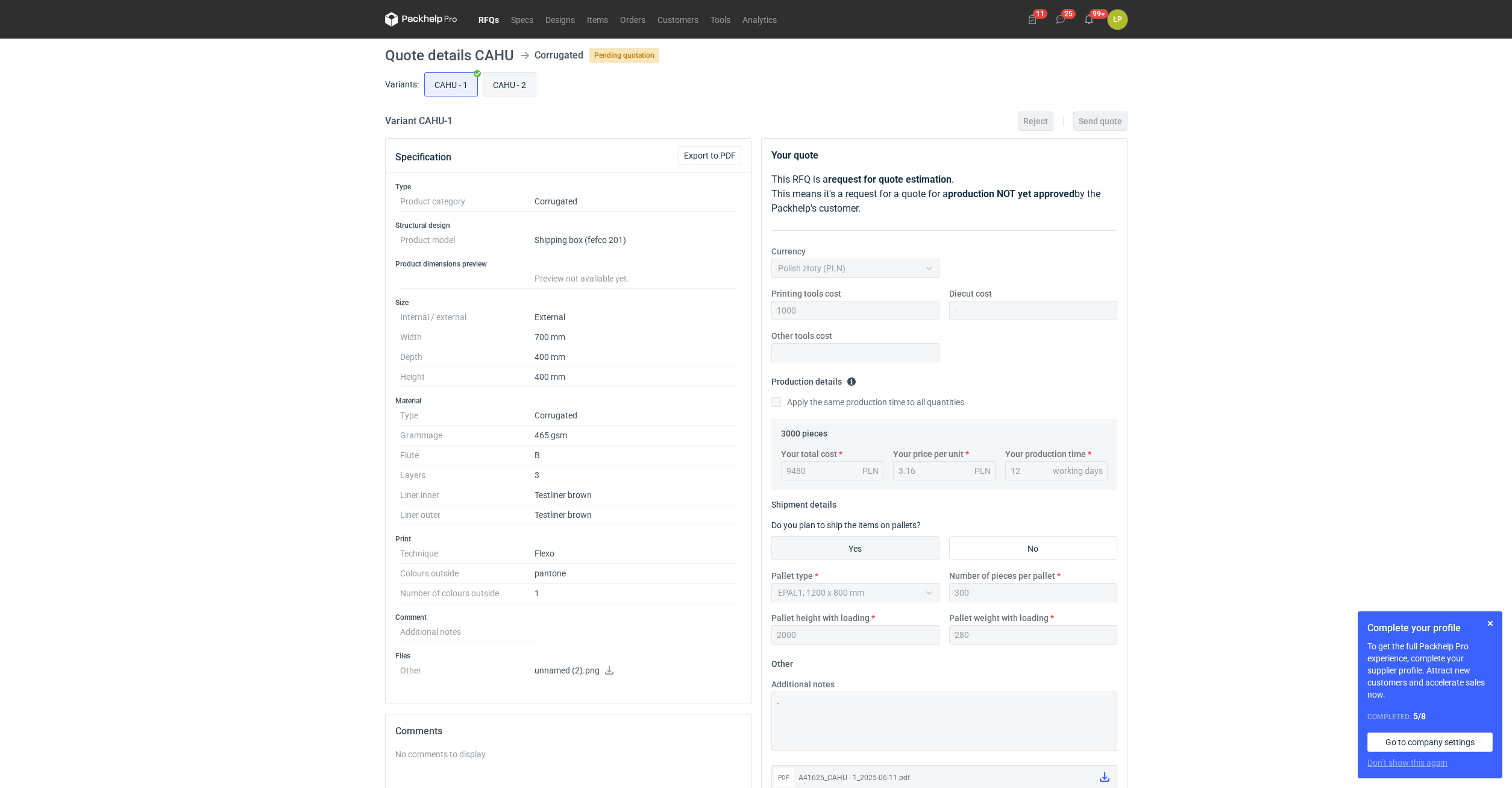 click on "CAHU - 2" at bounding box center (509, 84) 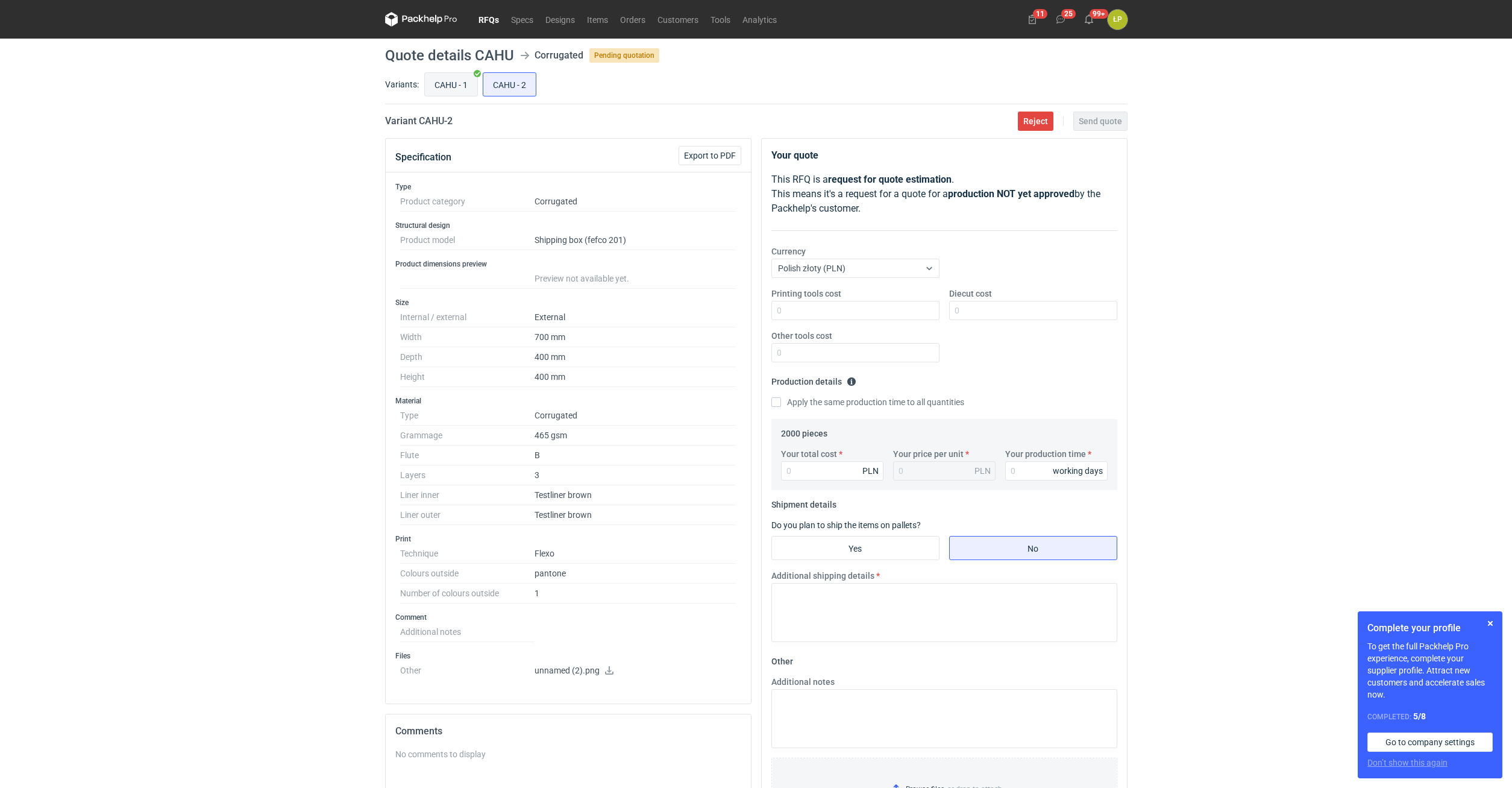 click on "CAHU - 1" at bounding box center [451, 84] 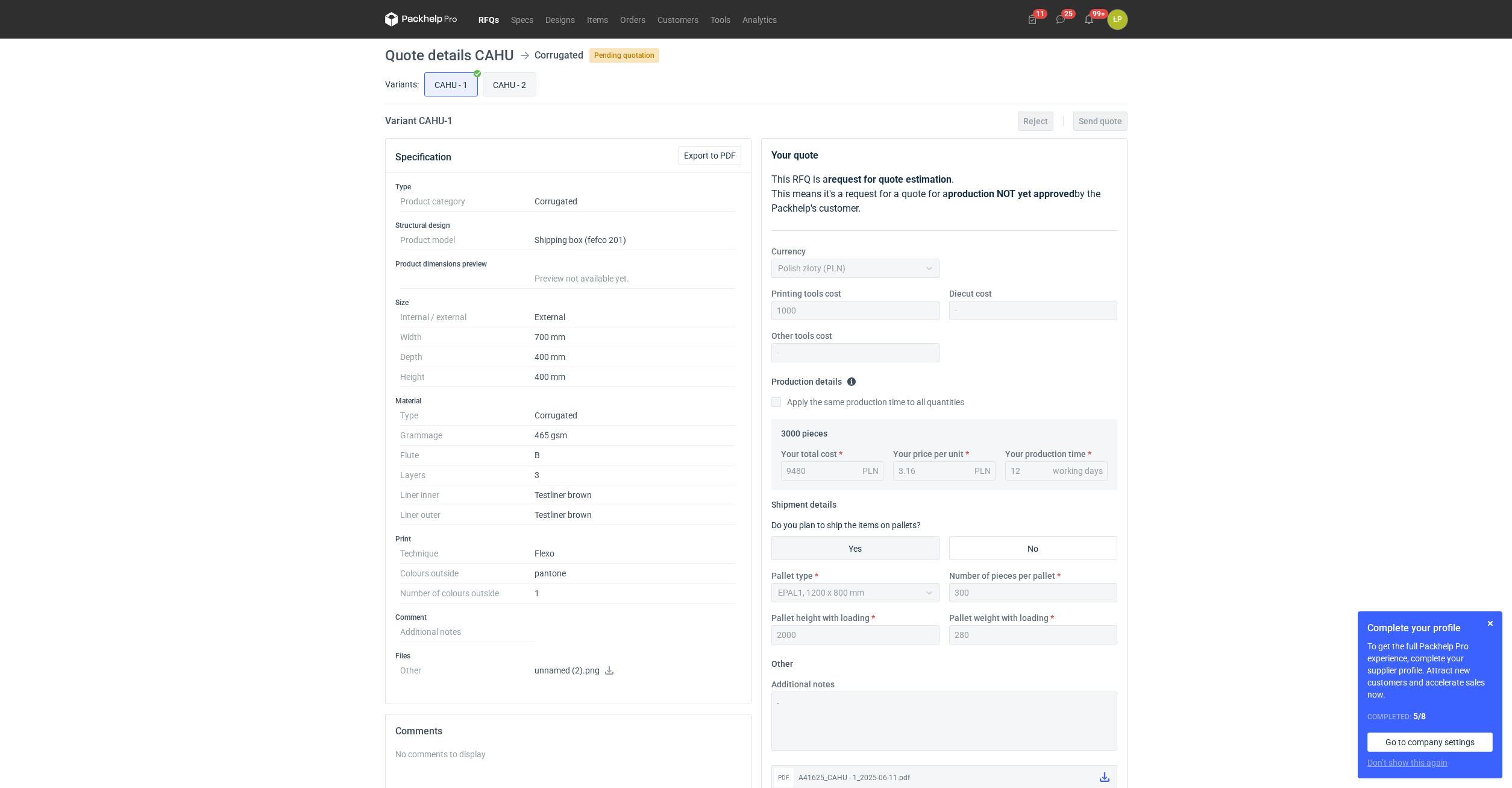 click on "CAHU - 2" at bounding box center [509, 84] 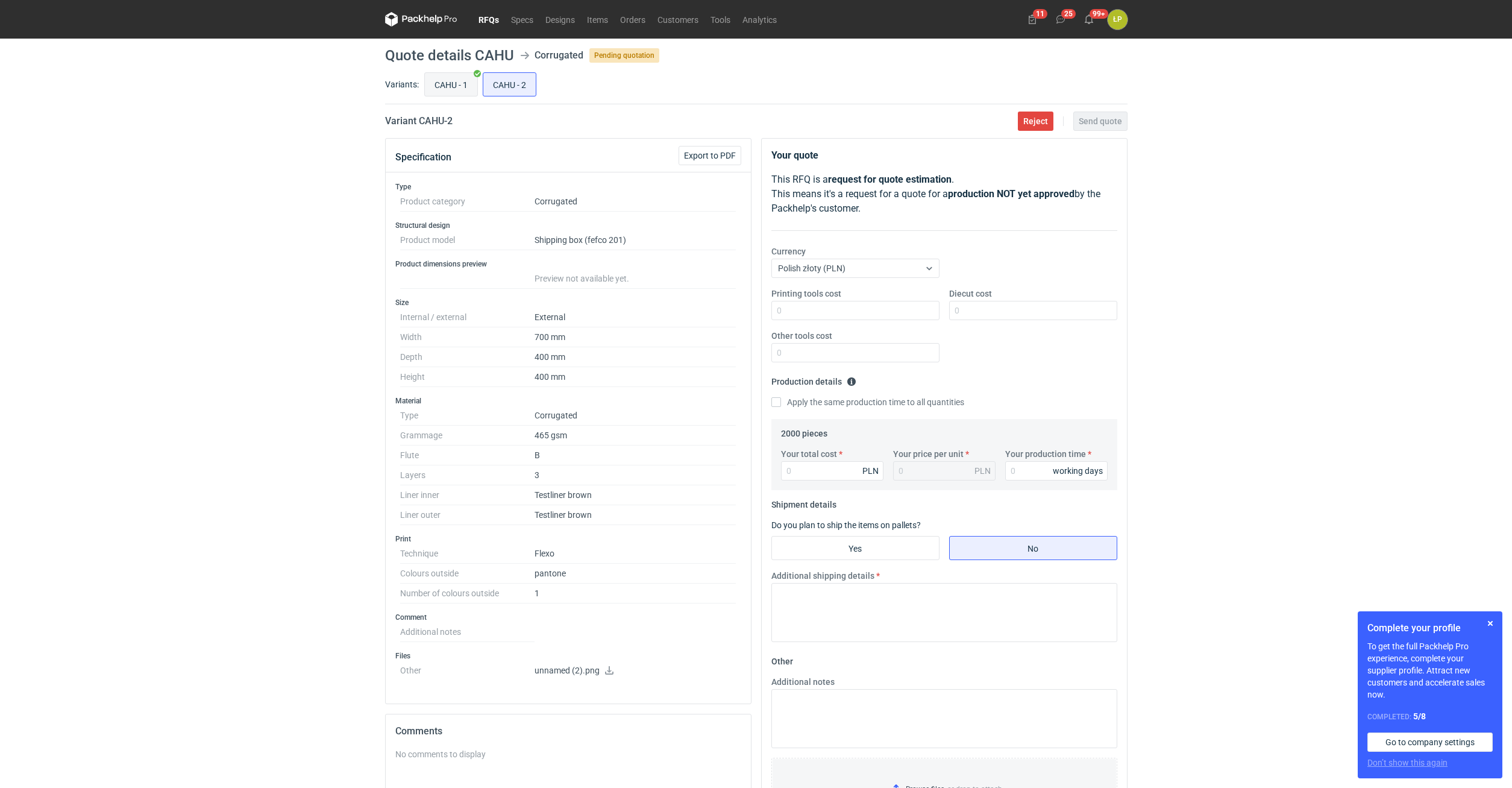 click on "CAHU - 1" at bounding box center (451, 84) 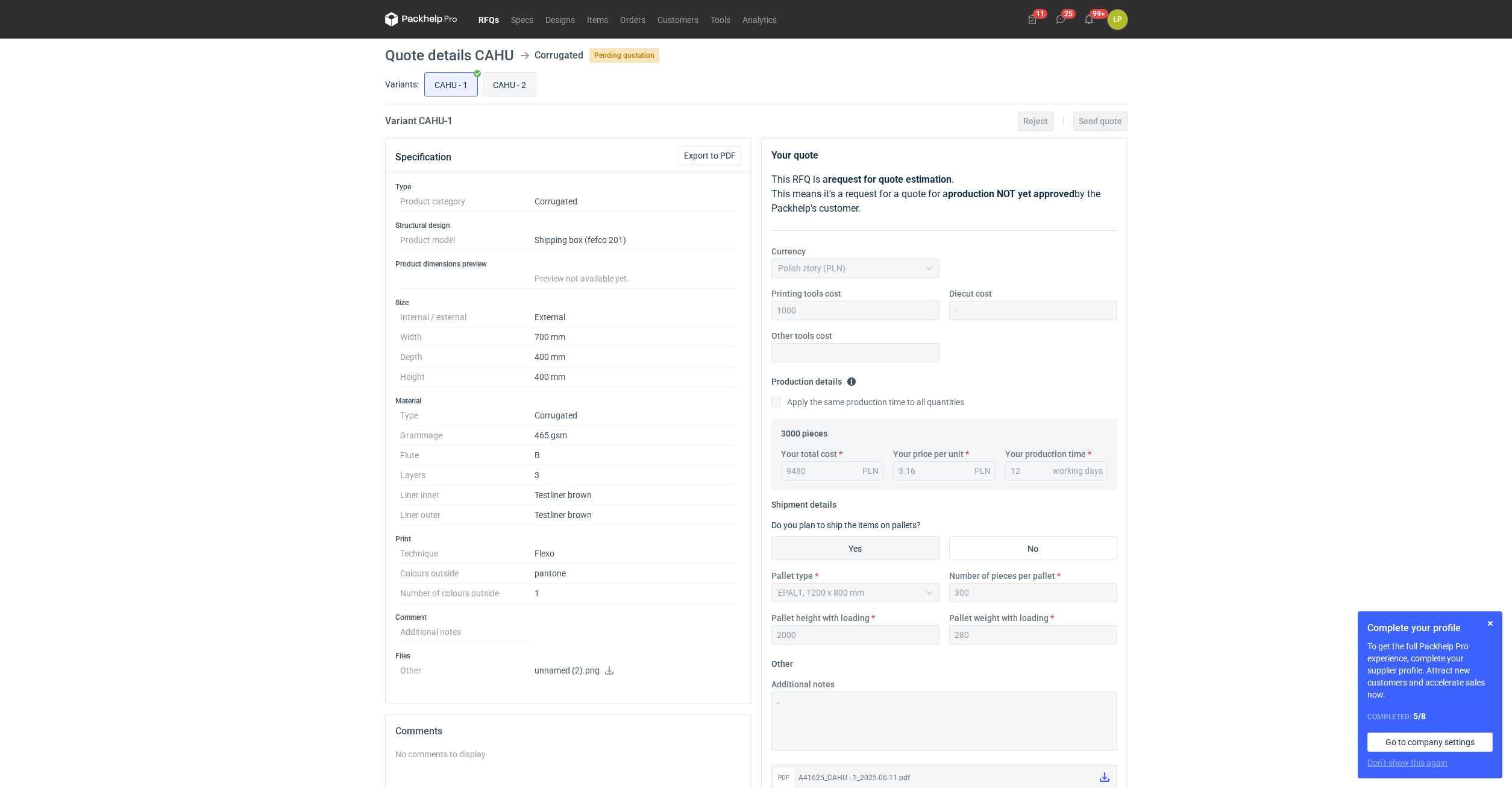 click on "CAHU - 2" at bounding box center [509, 84] 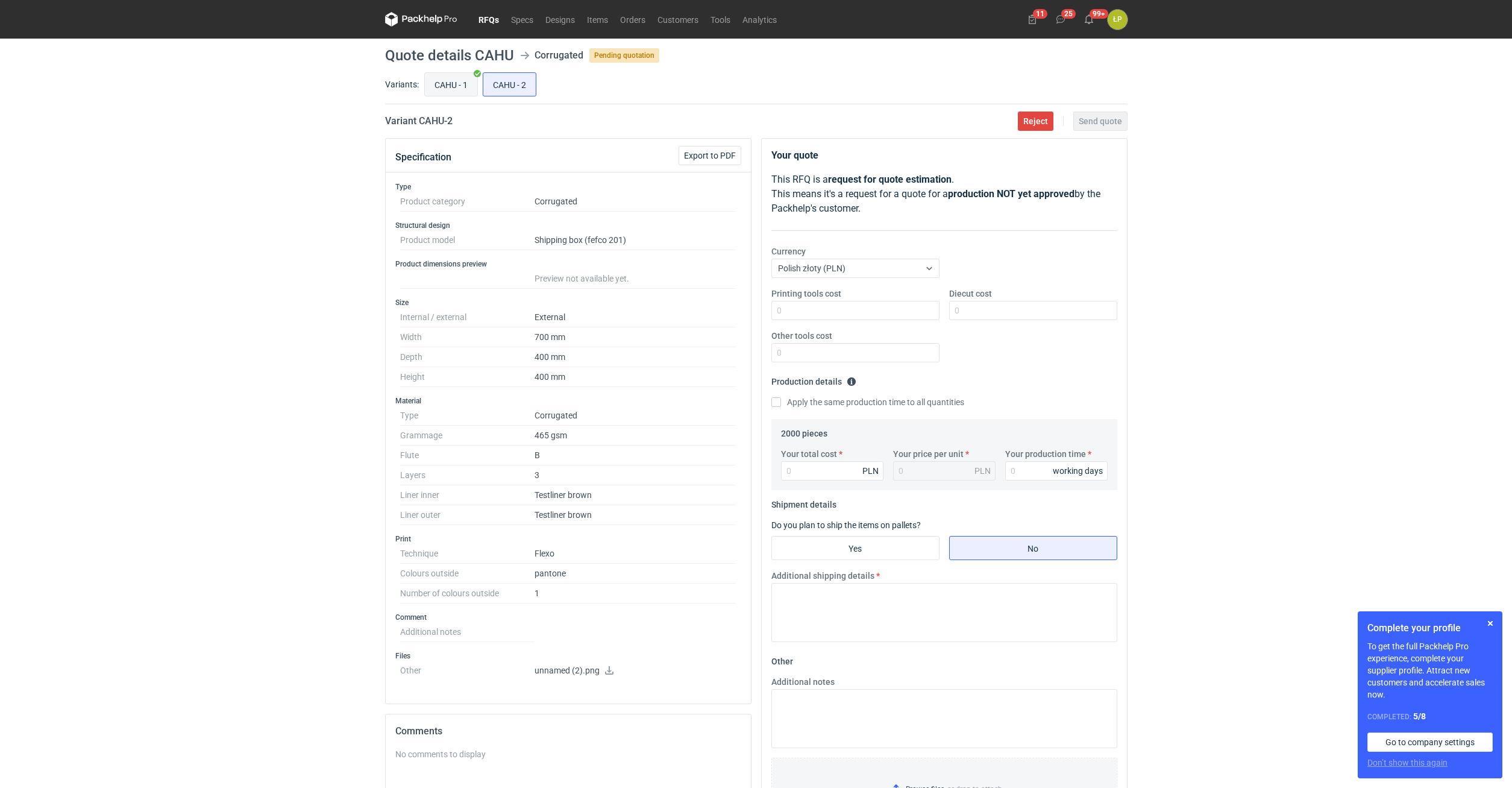 click on "CAHU - 1" at bounding box center (451, 84) 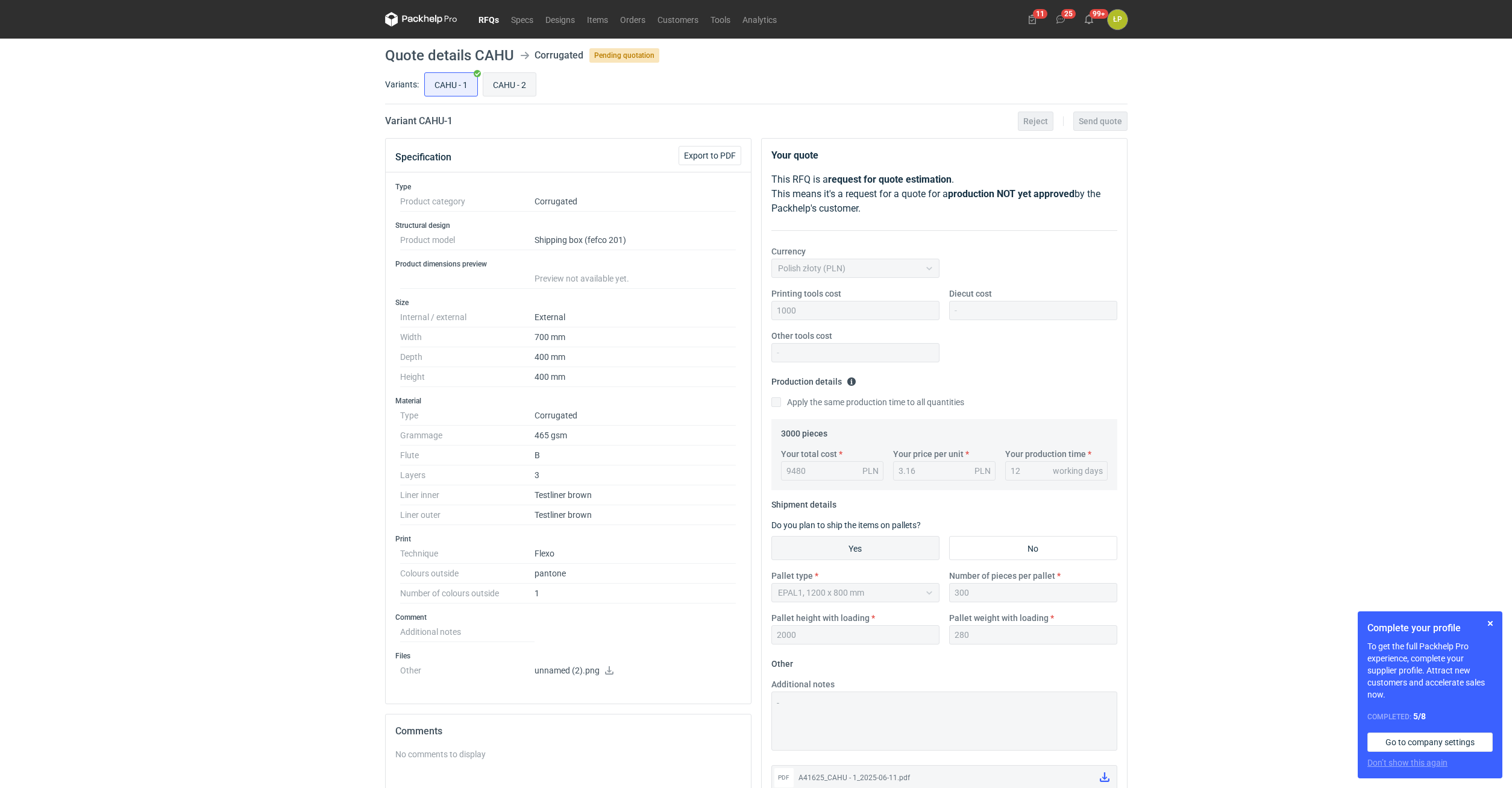 click on "CAHU - 2" at bounding box center (509, 84) 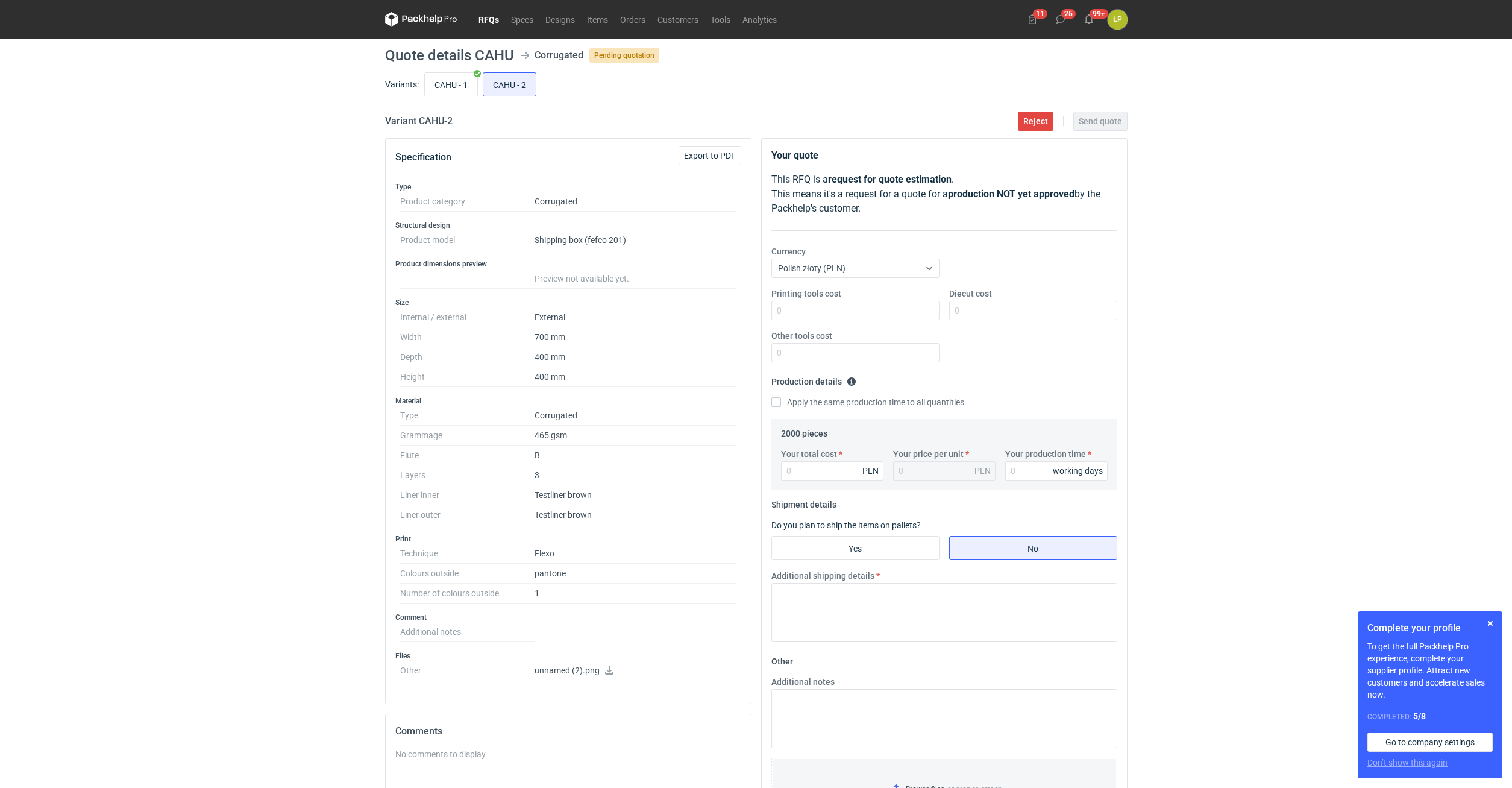 click 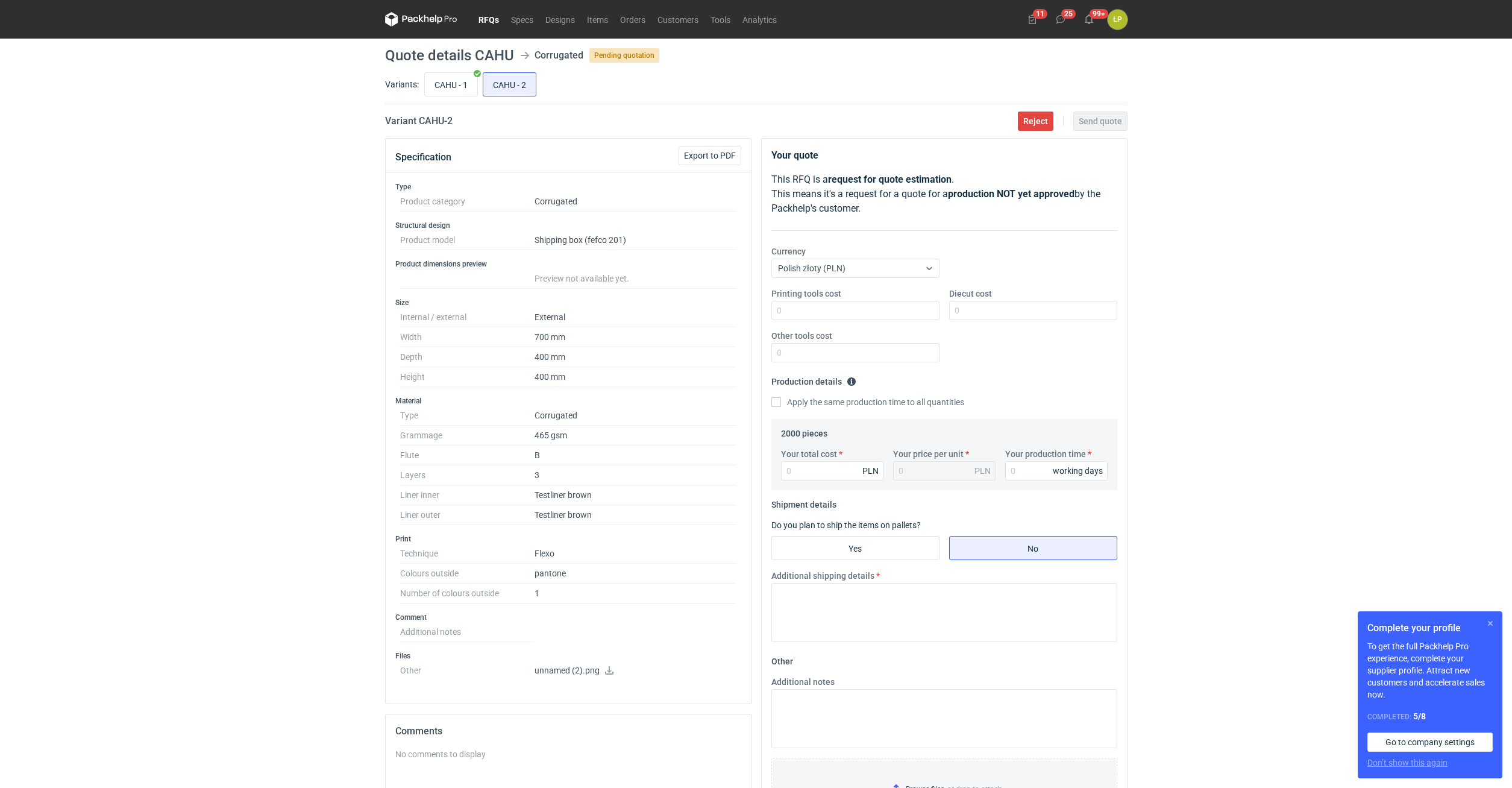 click at bounding box center [1490, 623] 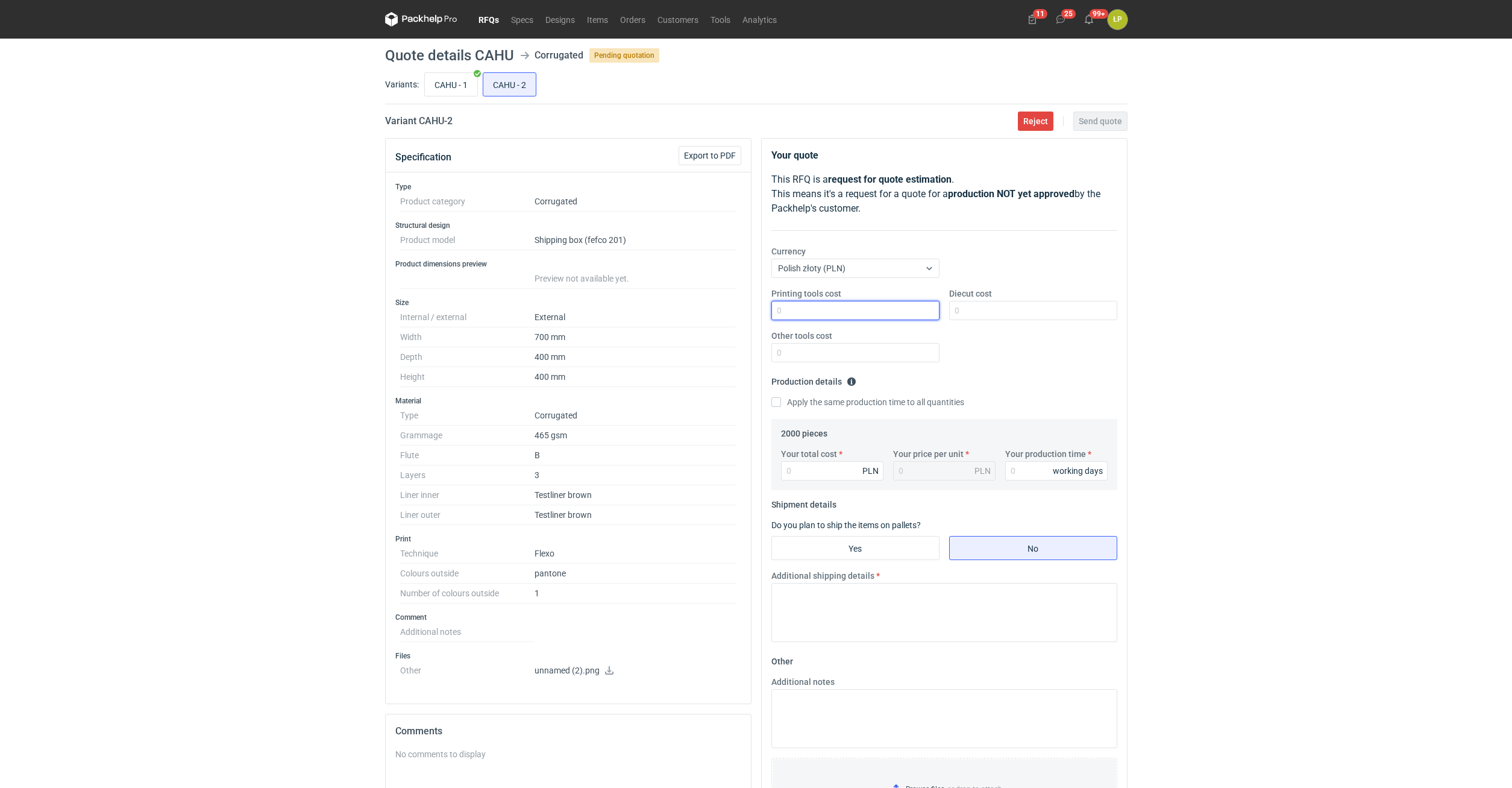 click on "Printing tools cost" at bounding box center (855, 310) 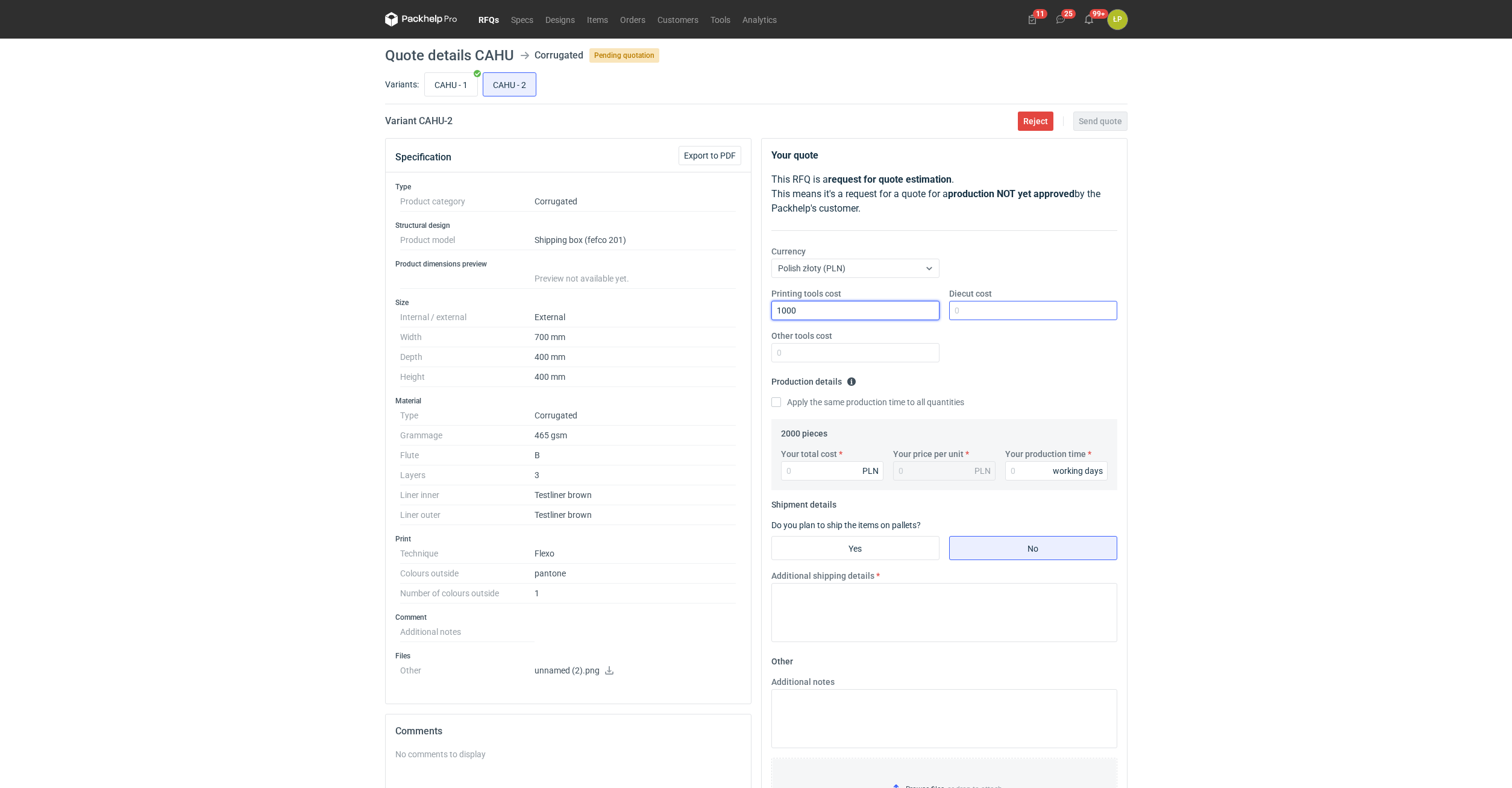 type on "1000" 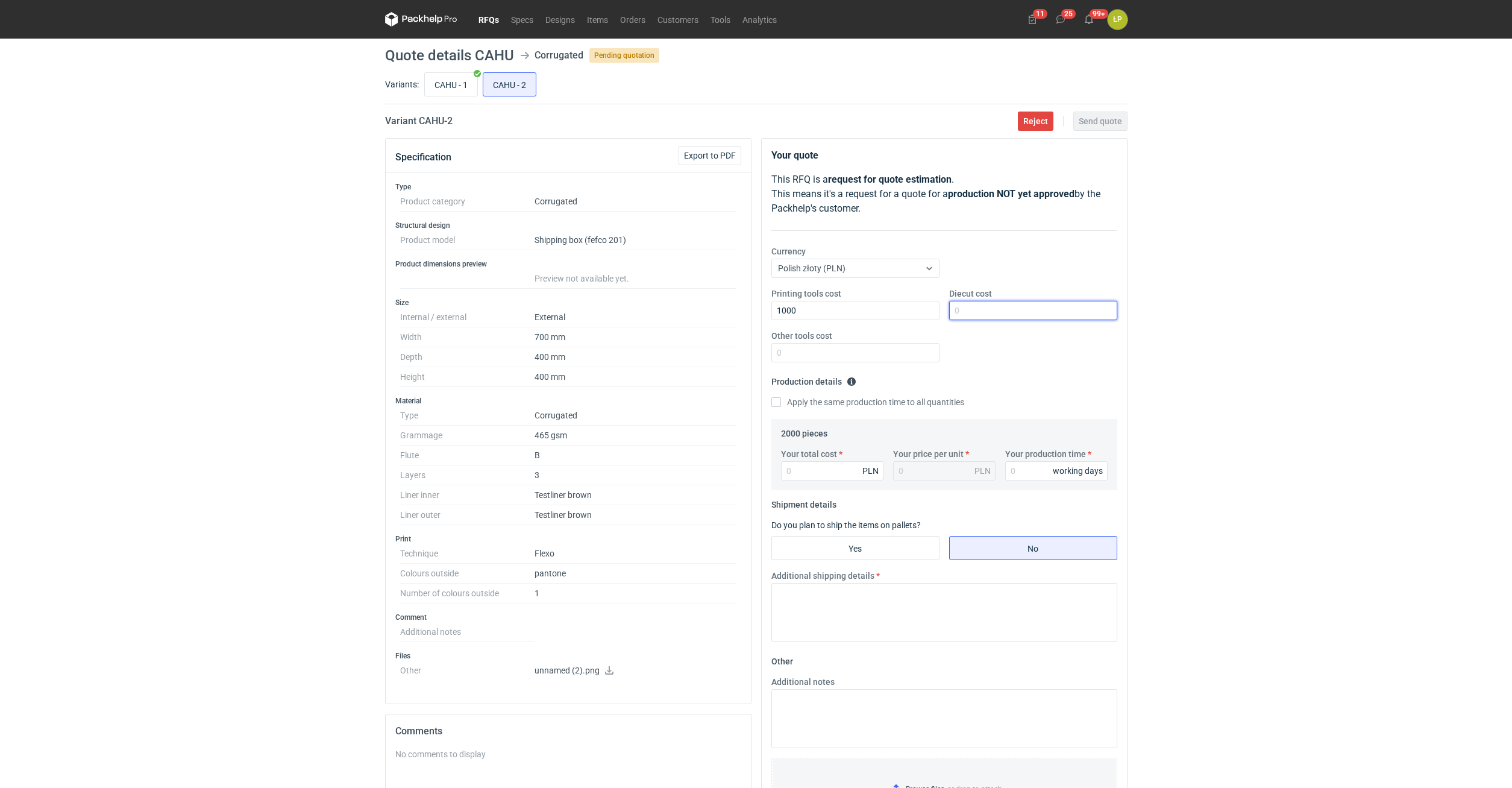 click on "Diecut cost" at bounding box center (1033, 310) 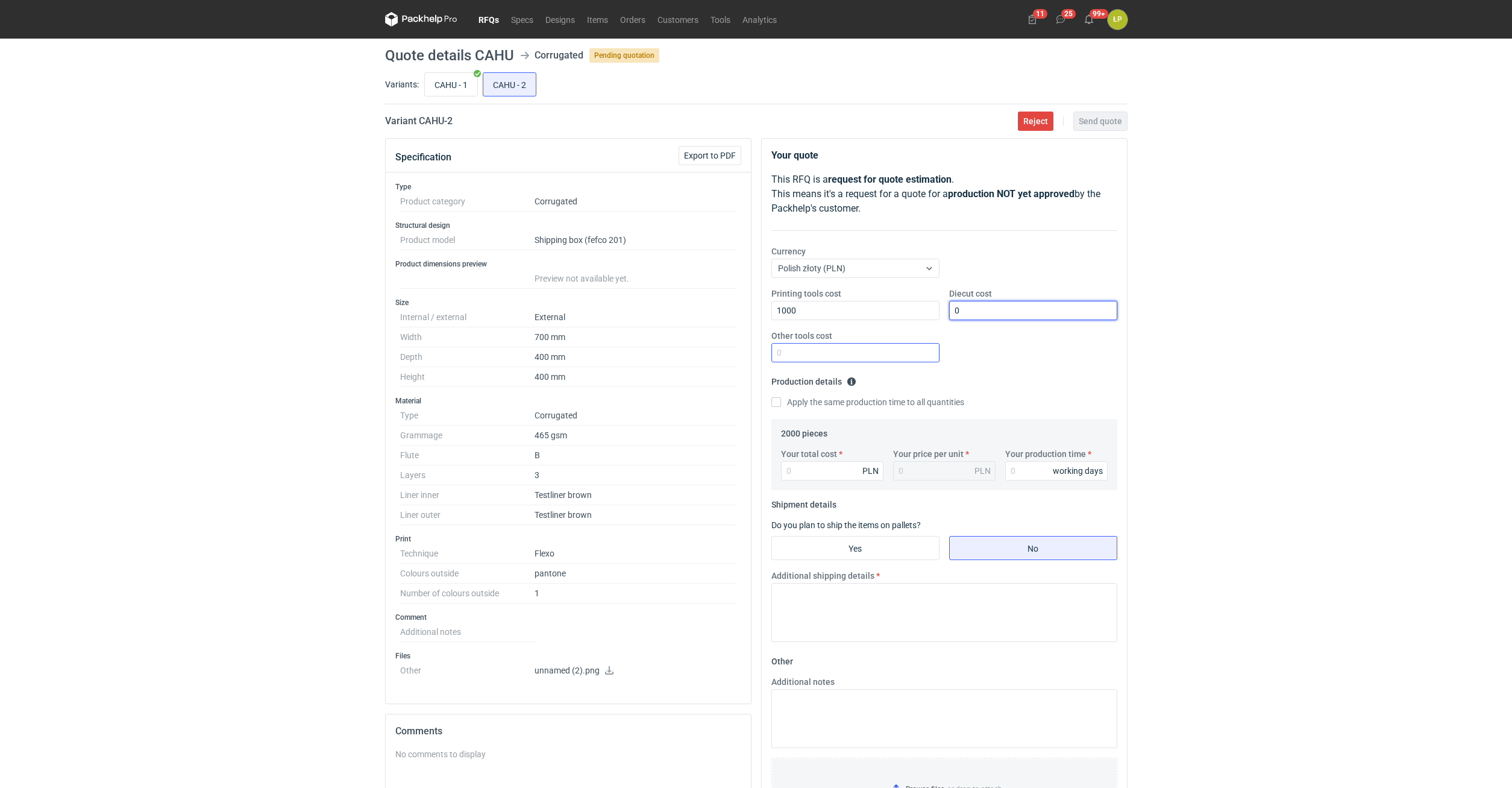 type on "0" 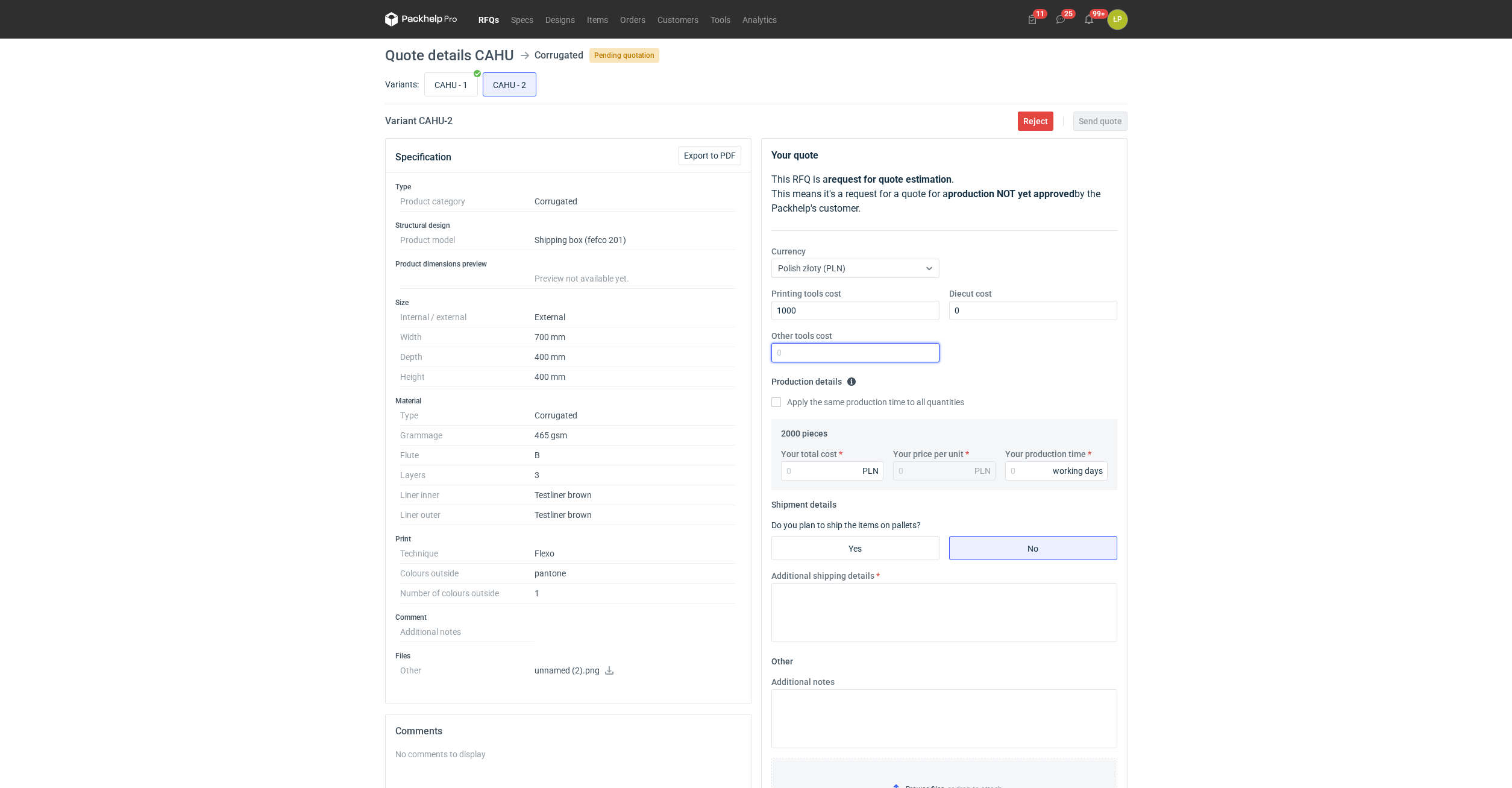 click on "Other tools cost" at bounding box center (855, 353) 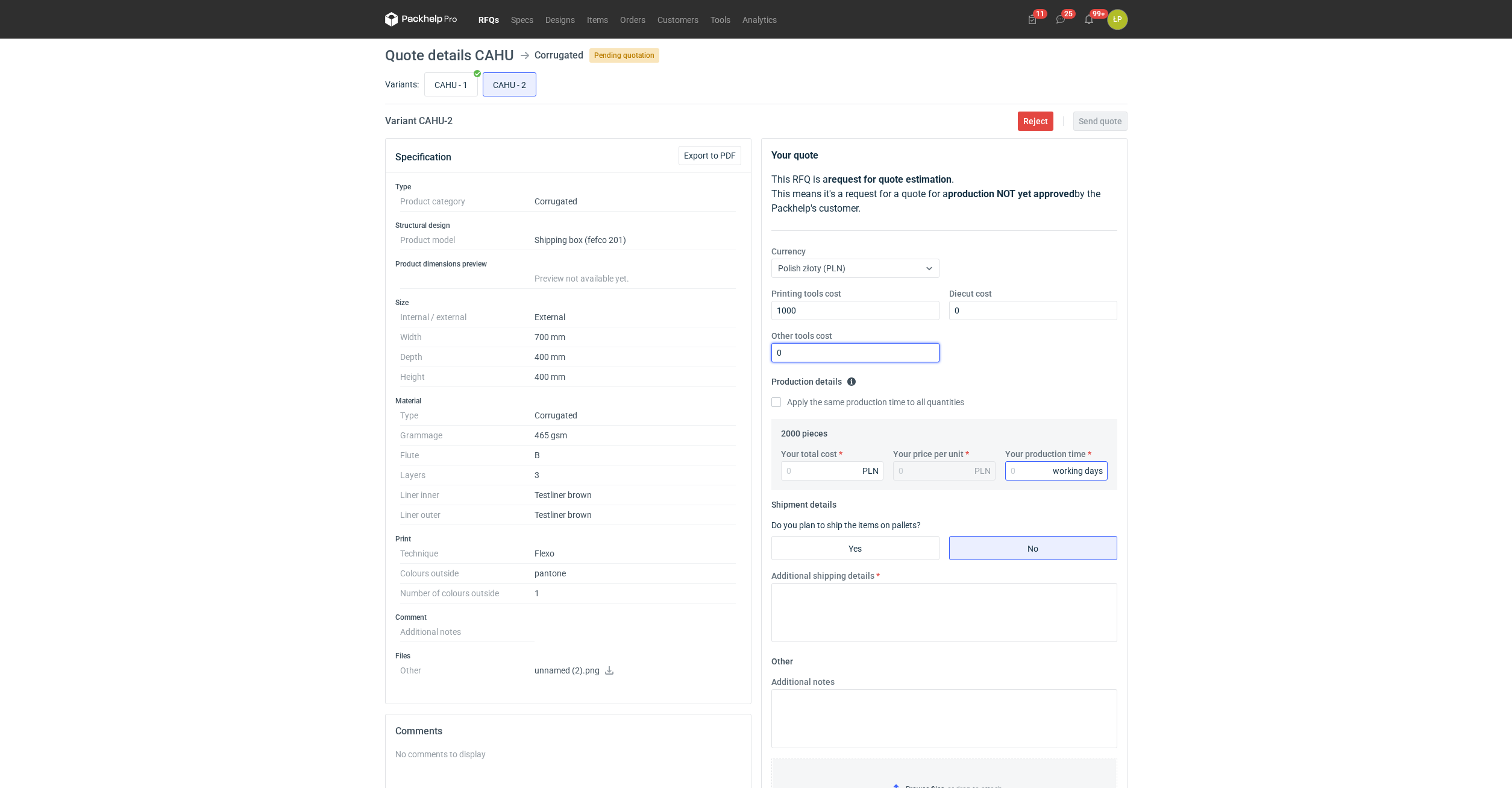 type on "0" 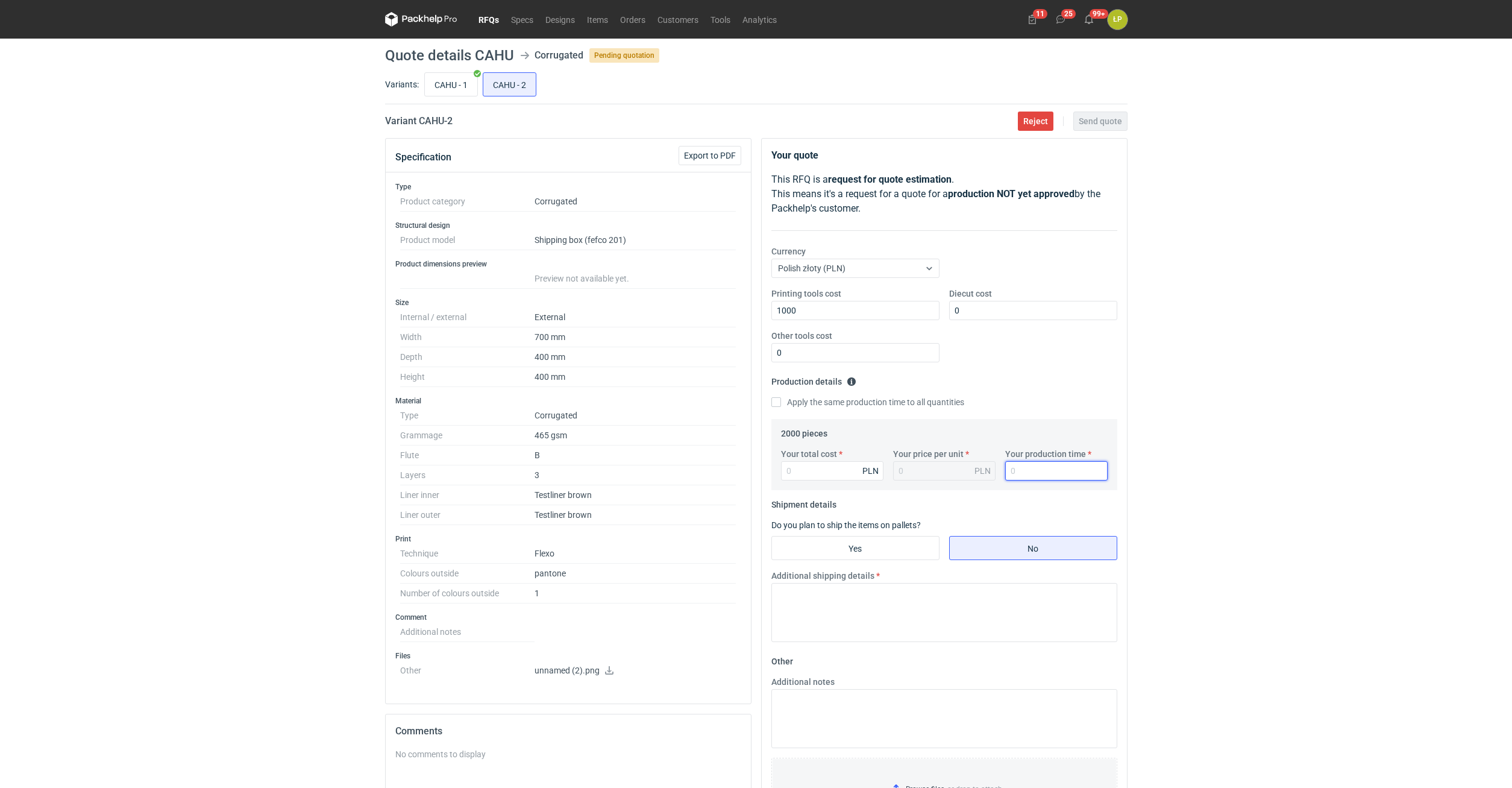 click on "Your production time" at bounding box center (1056, 471) 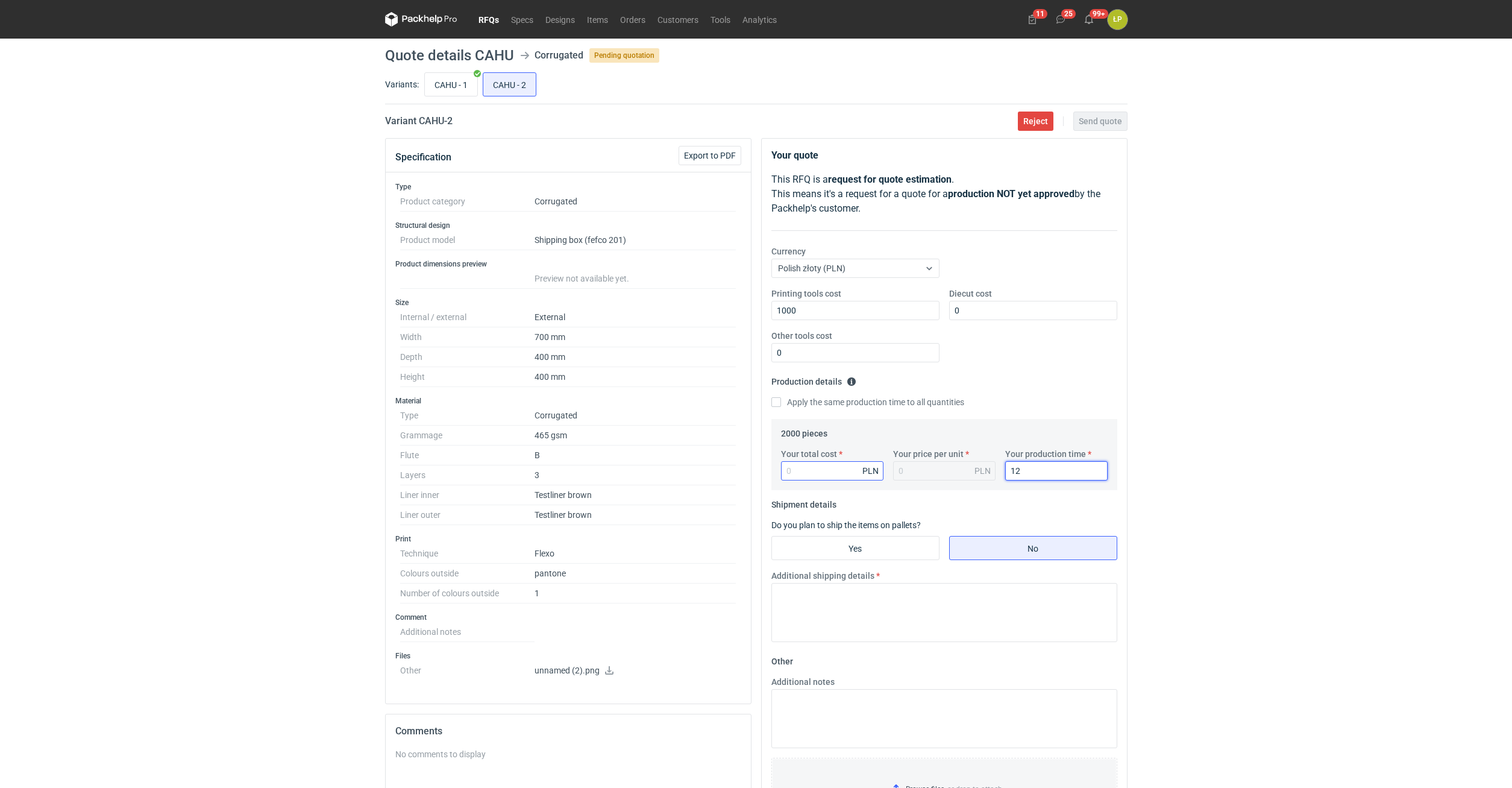 type on "12" 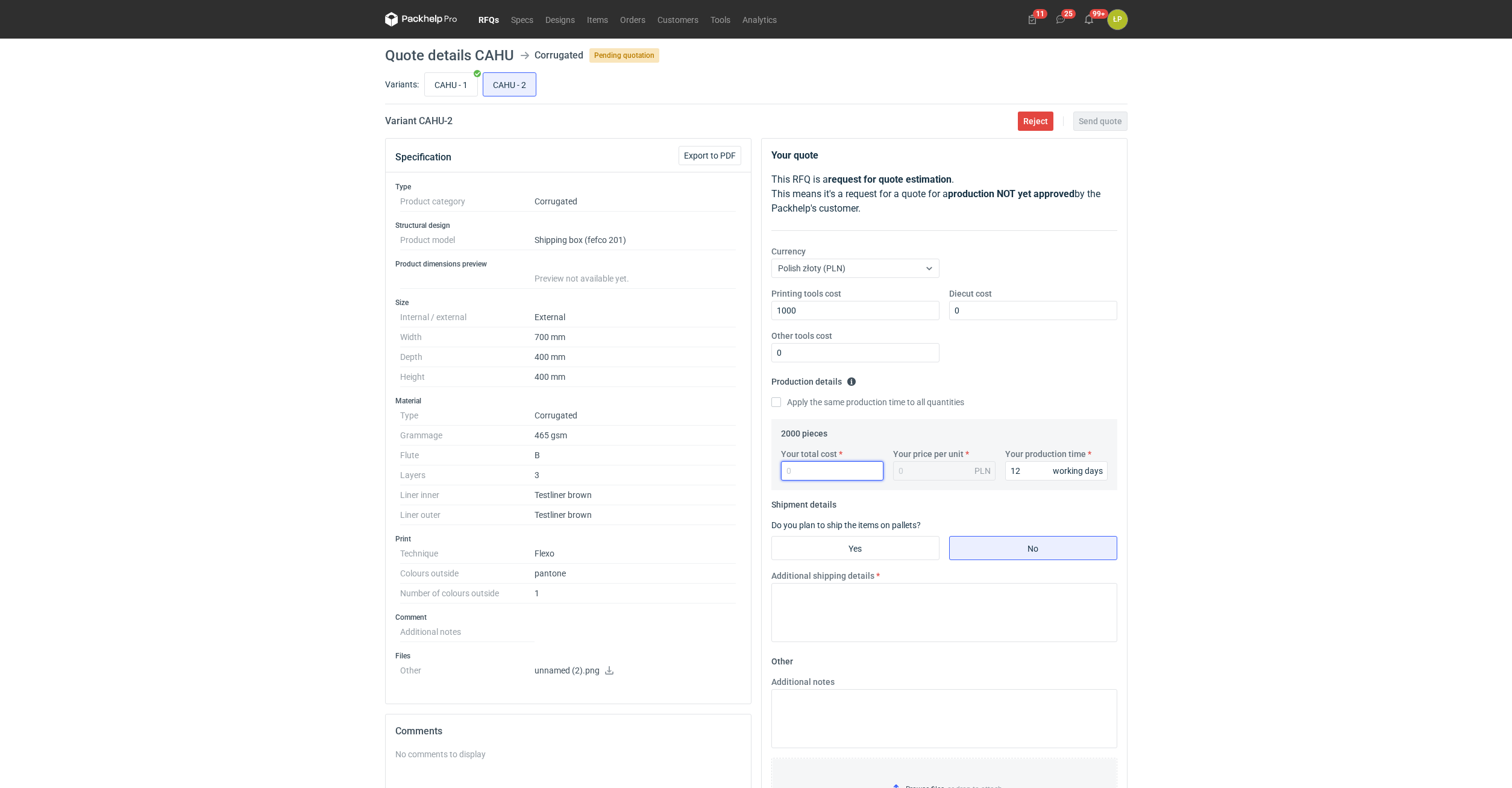 click on "Your total cost" at bounding box center (832, 471) 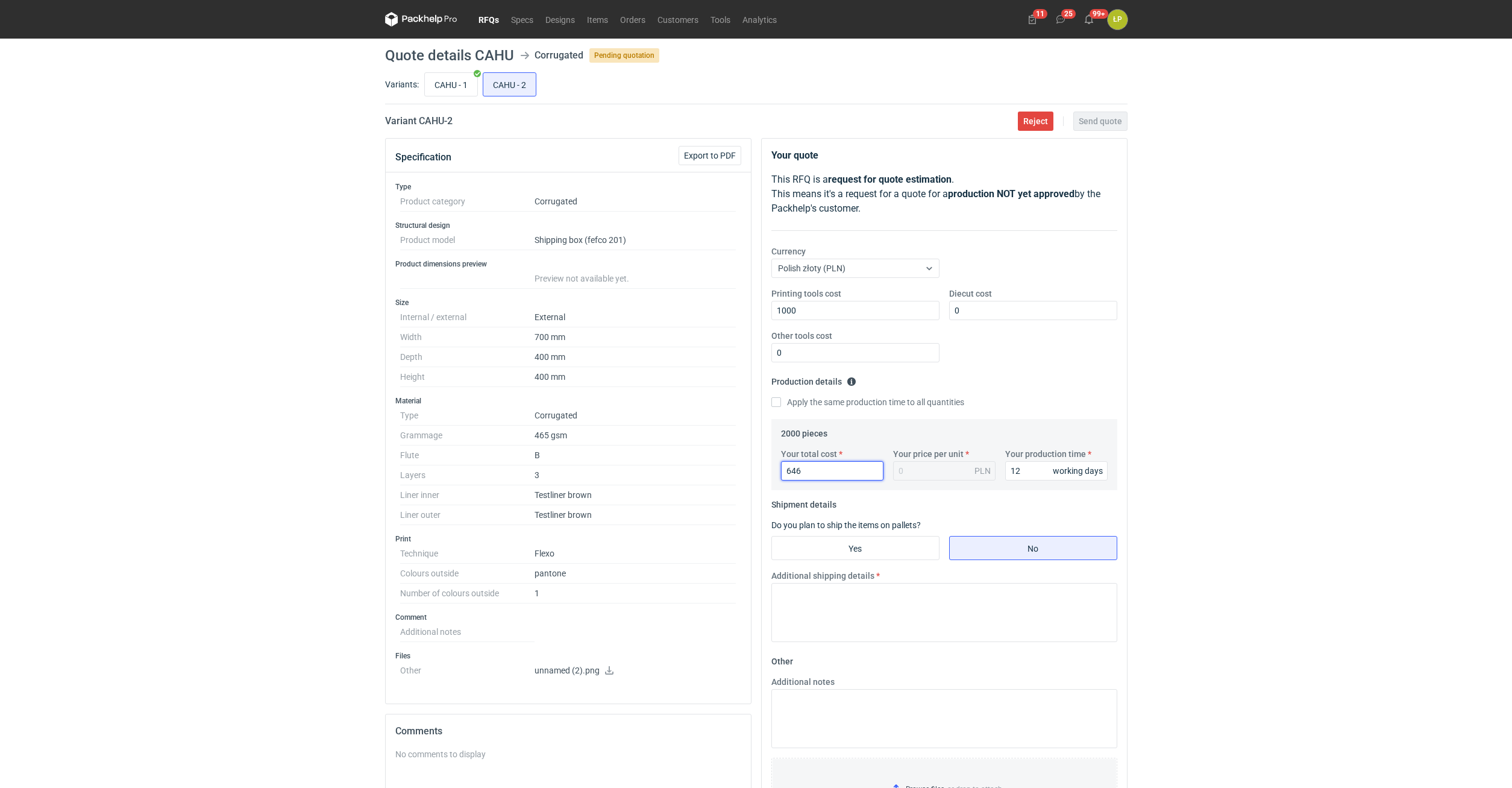 type on "6460" 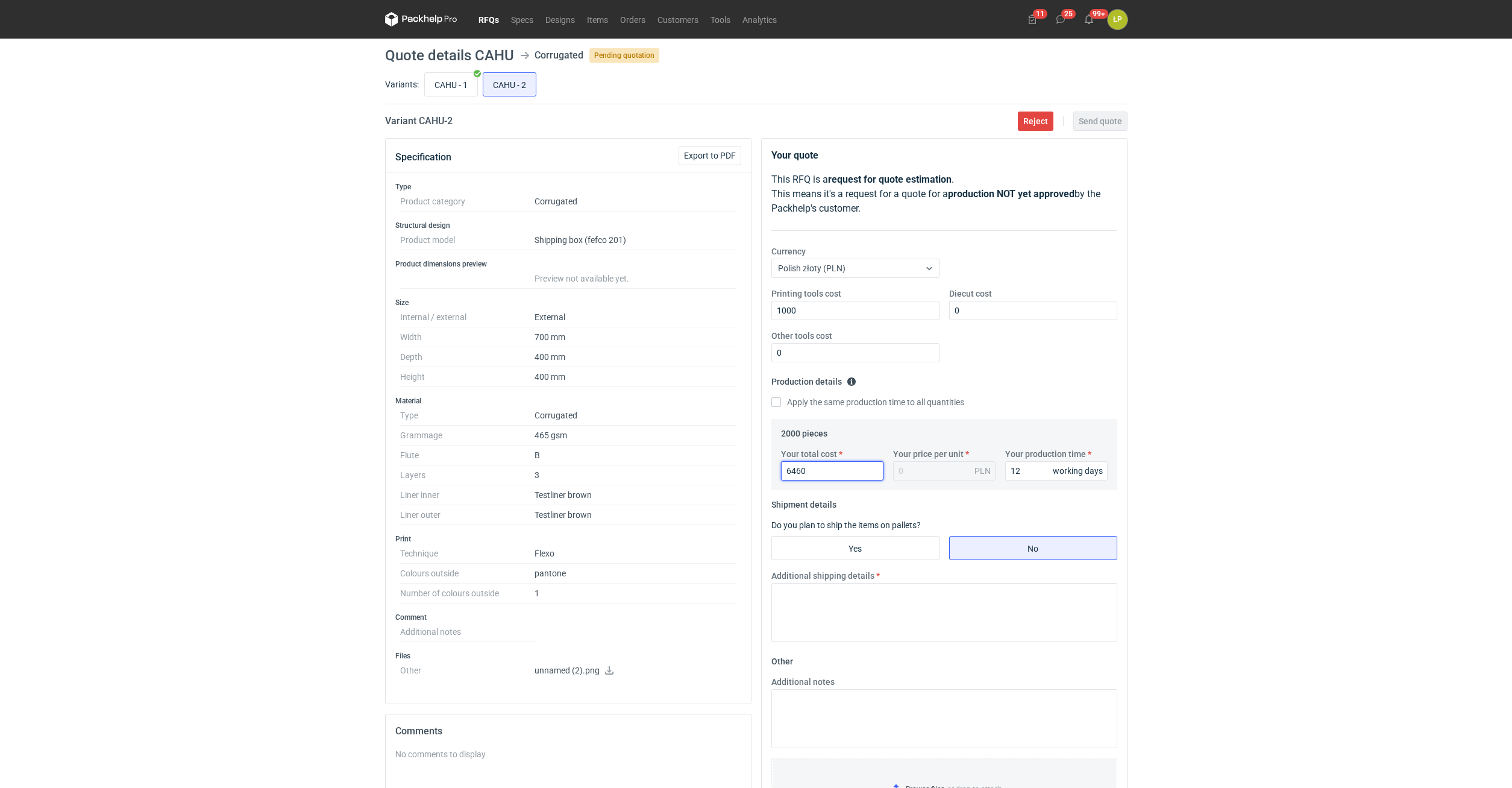 type on "3.23" 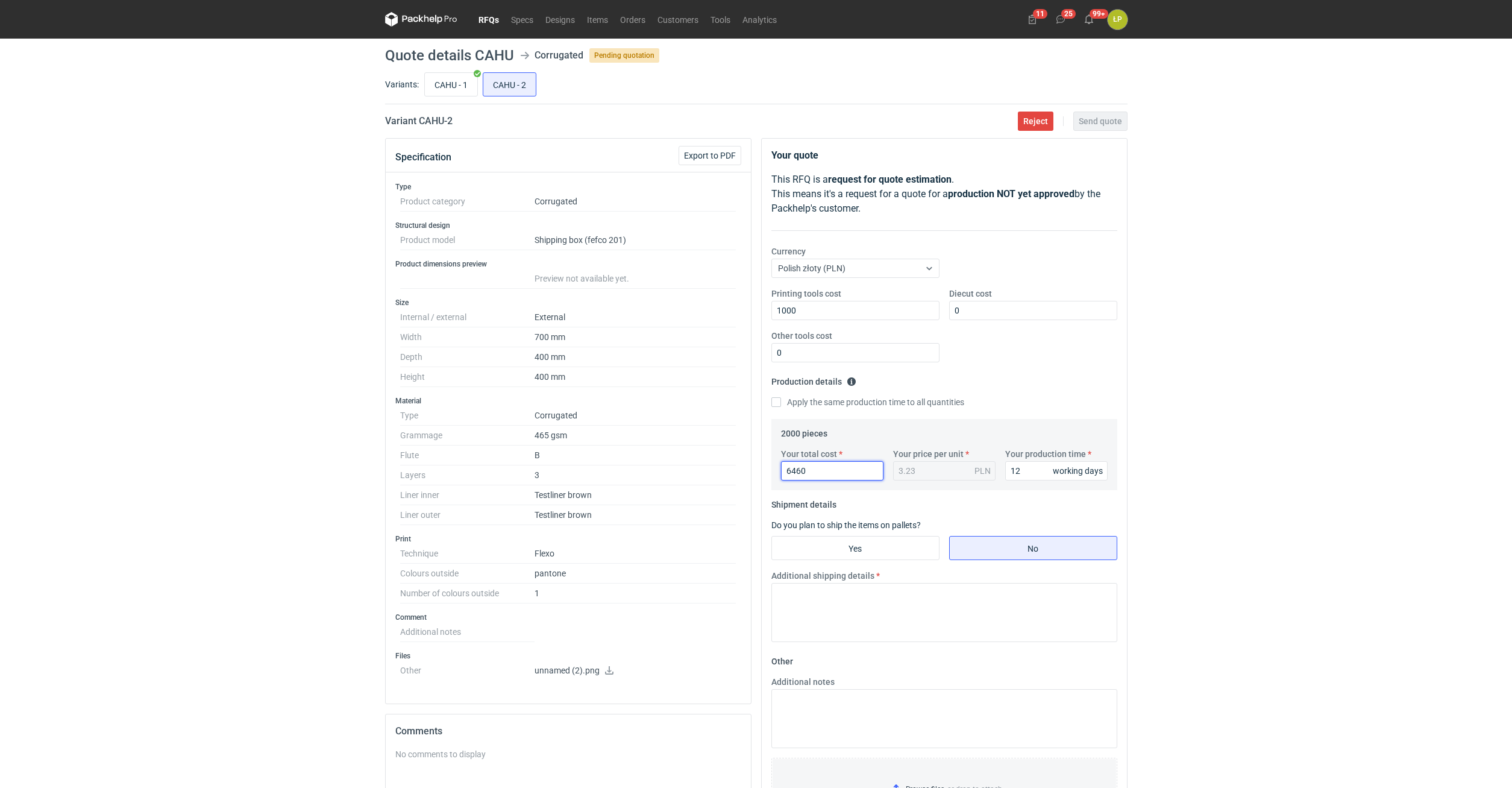 type on "6460" 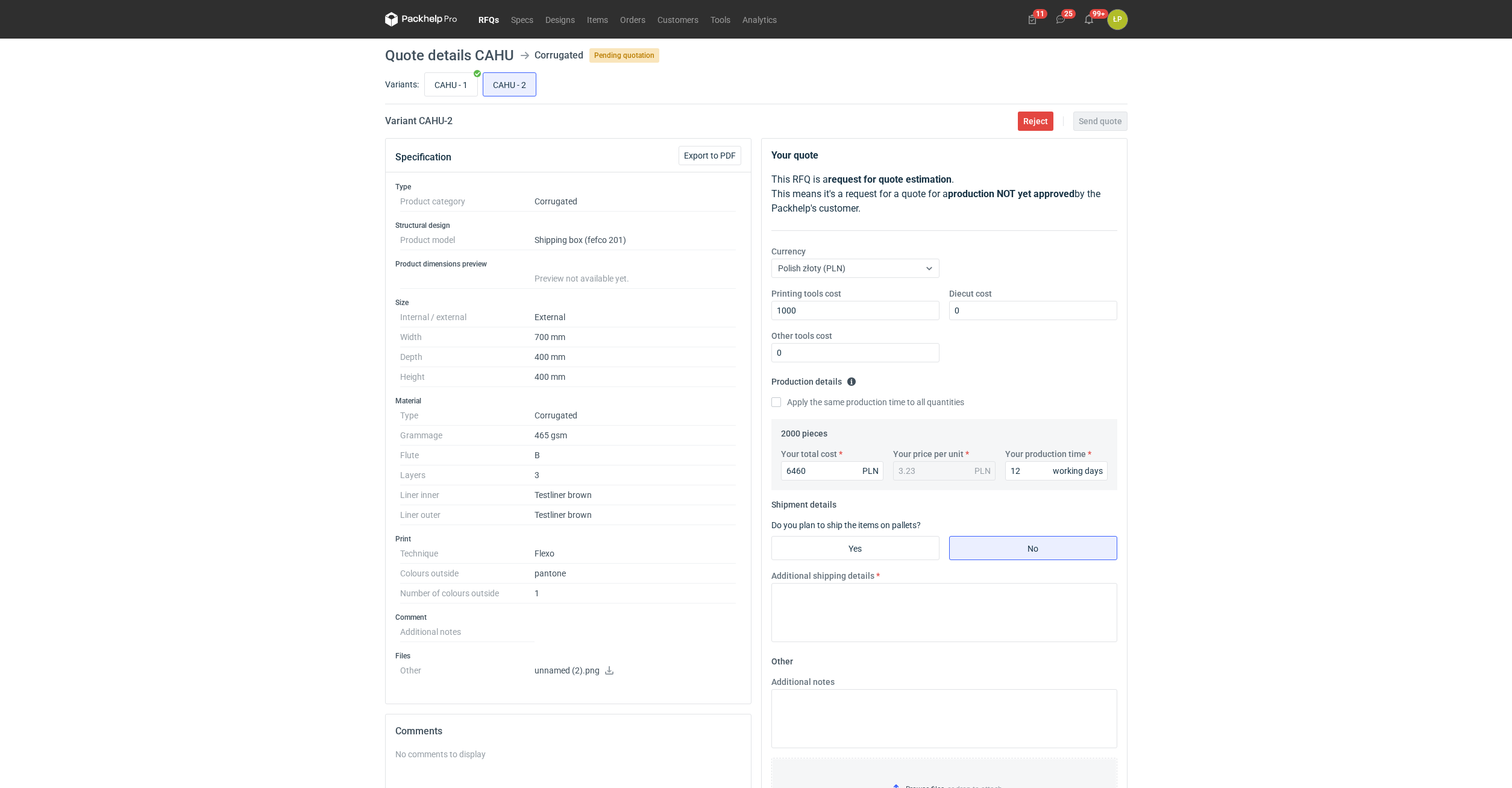 click on "RFQs Specs Designs Items Orders Customers Tools Analytics 11 25 99+ ŁP Łukasz Postawa postawal@serwach.com.pl Company profile Personal settings Help Center Sign out Quote details   CAHU Corrugated Pending quotation Variants: CAHU - 1 CAHU - 2 Variant   CAHU  -  2 Reject Send quote Specification Export to PDF Type Product category Corrugated  Structural design Product model Shipping box (fefco 201)   Product dimensions preview   Preview not available yet. Size Internal / external External  Width 700 mm Depth 400 mm Height 400 mm Material Type Corrugated  Grammage 465 gsm Flute B  Layers 3  Liner inner Testliner brown  Liner outer Testliner brown  Print Technique Flexo  Colours outside pantone  Number of colours outside 1  Comment Additional notes Files Other unnamed (2).png Comments No comments to display ŁP Comment message Send Your quote This RFQ is a  request for quote estimation .   This means it's a request for a quote for a  production NOT yet approved  by the Packhelp's customer. Currency 1000 0 0" at bounding box center (756, 394) 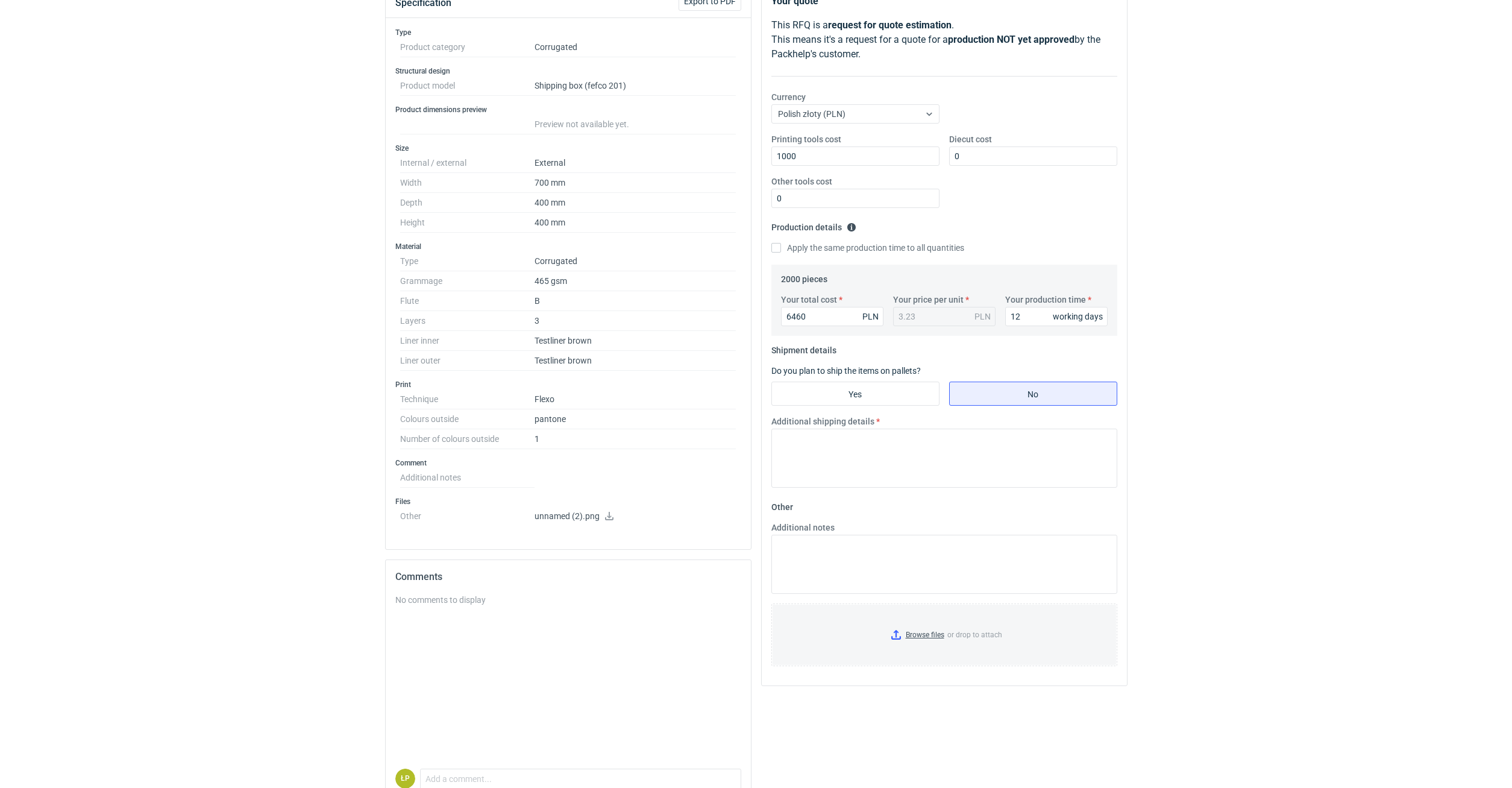scroll, scrollTop: 215, scrollLeft: 0, axis: vertical 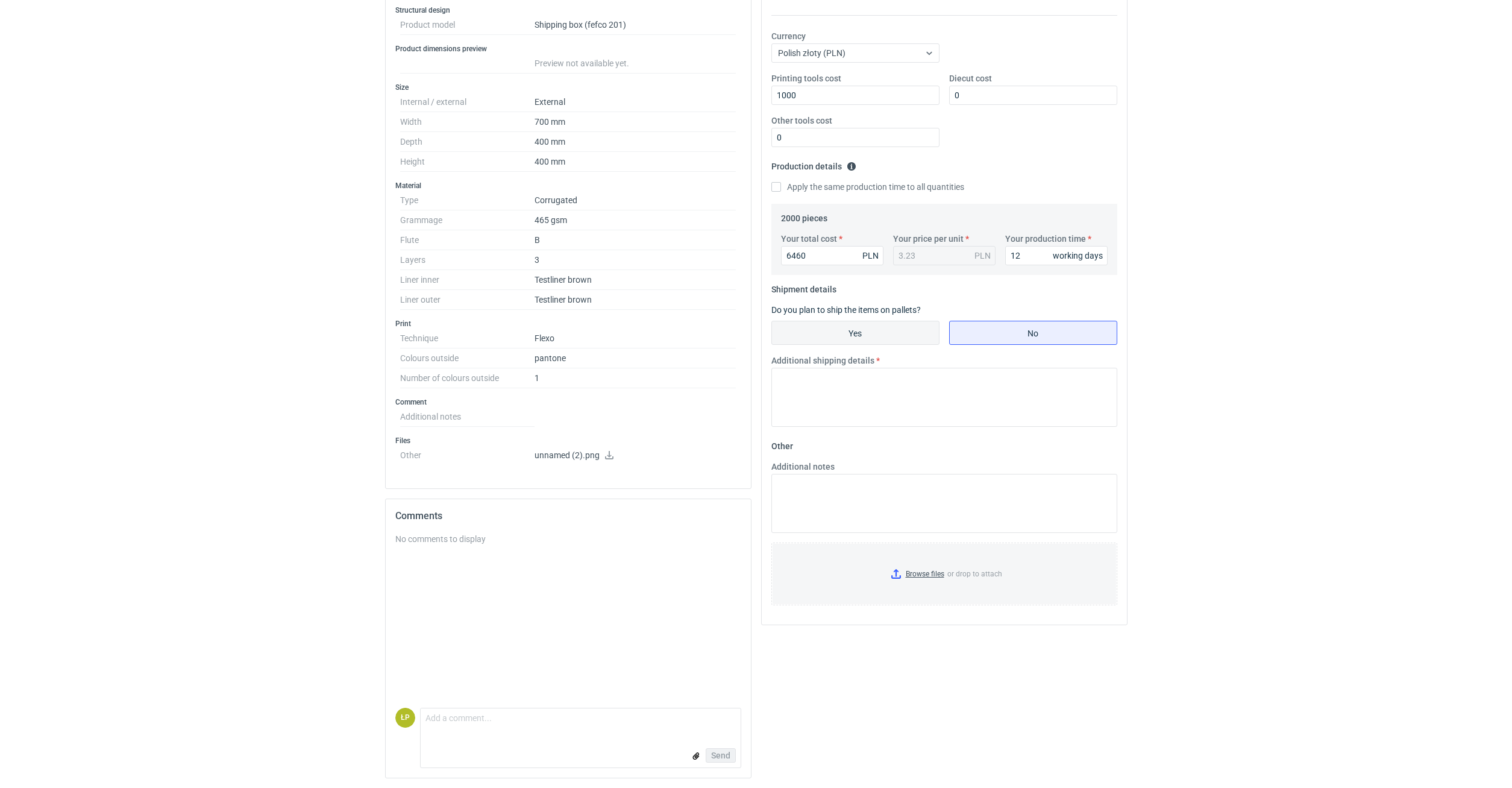 click on "Yes" at bounding box center (855, 333) 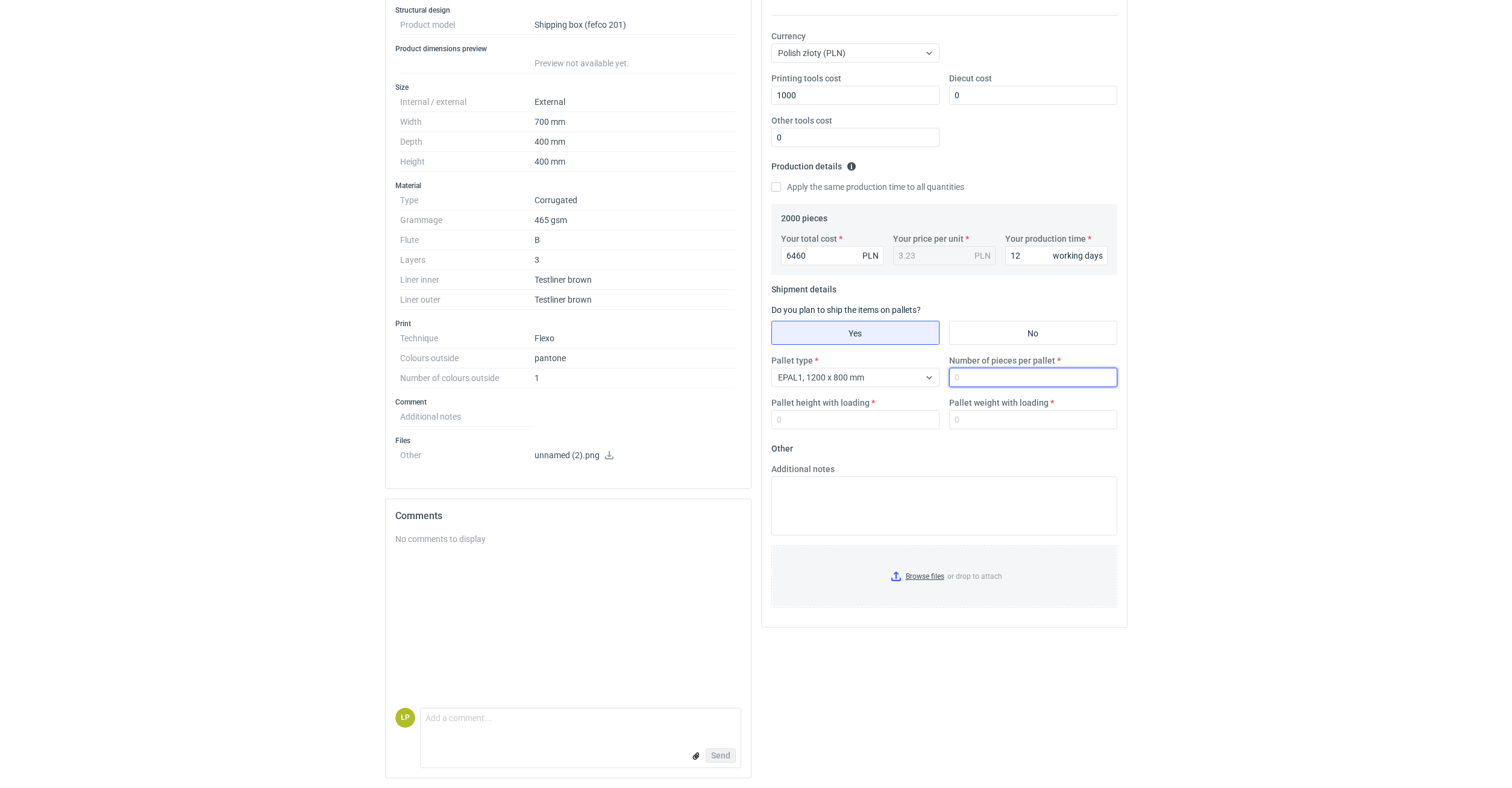 click on "Number of pieces per pallet" at bounding box center [1033, 377] 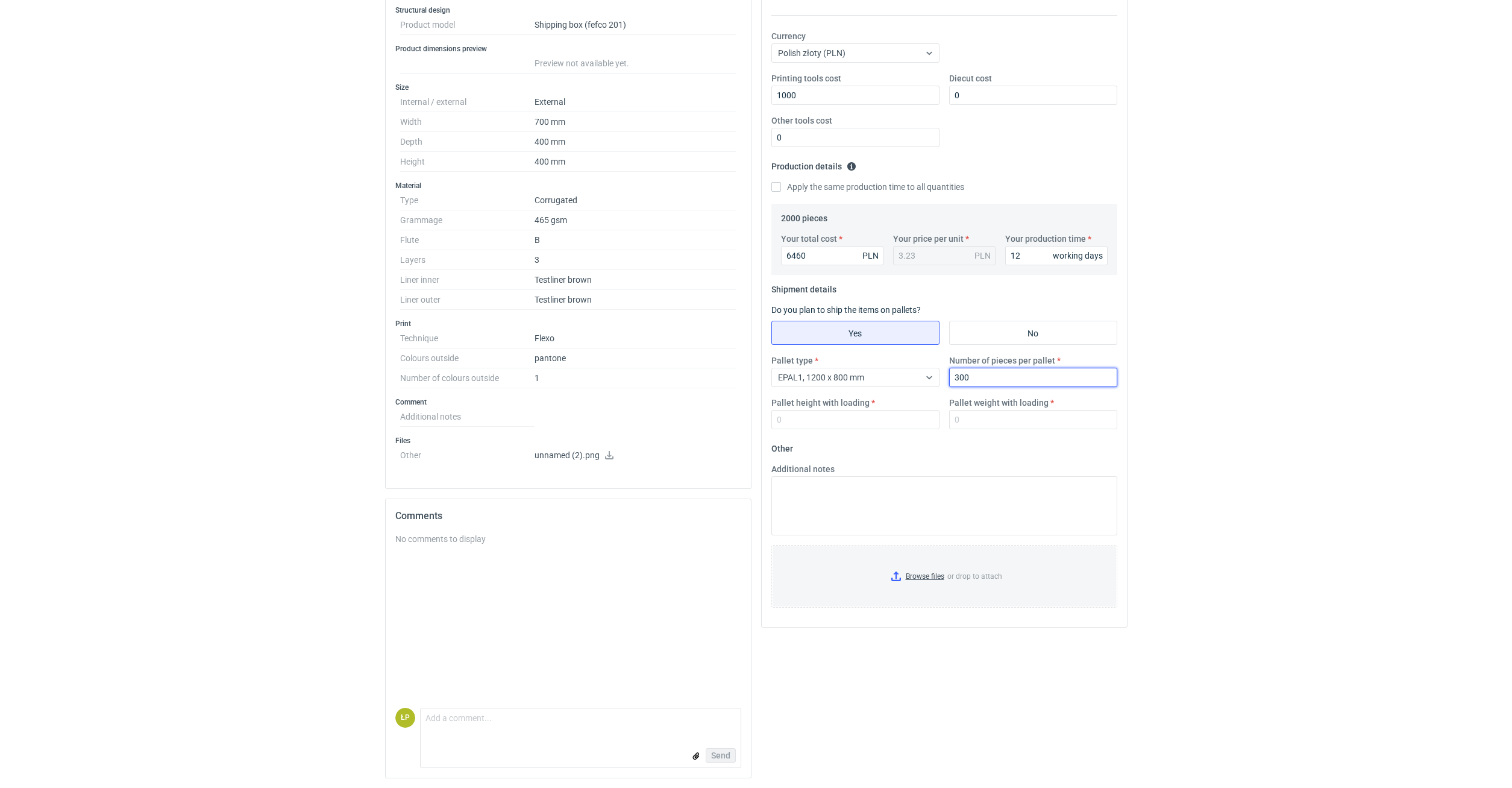 type on "300" 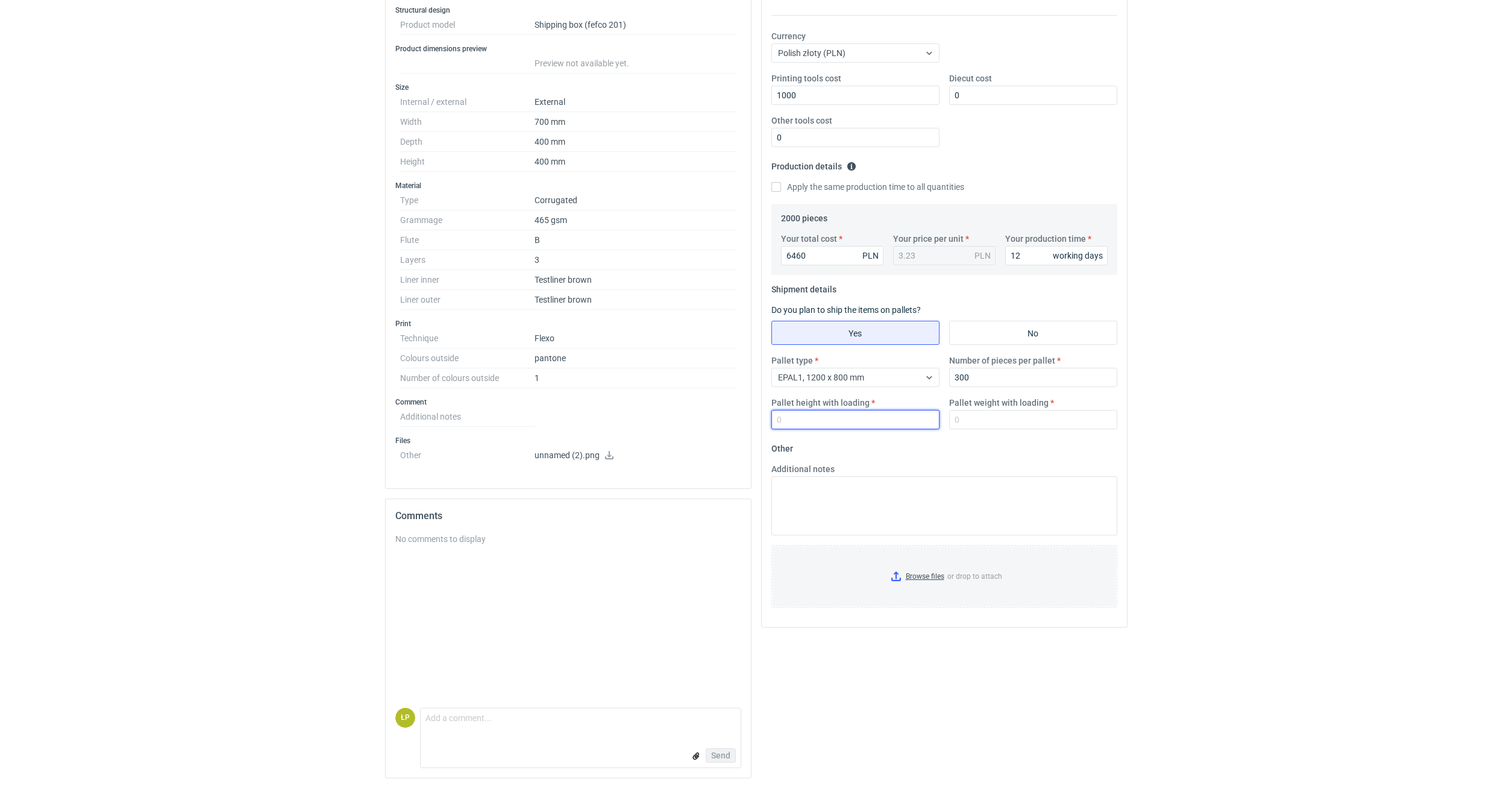 click on "Pallet height with loading" at bounding box center (855, 420) 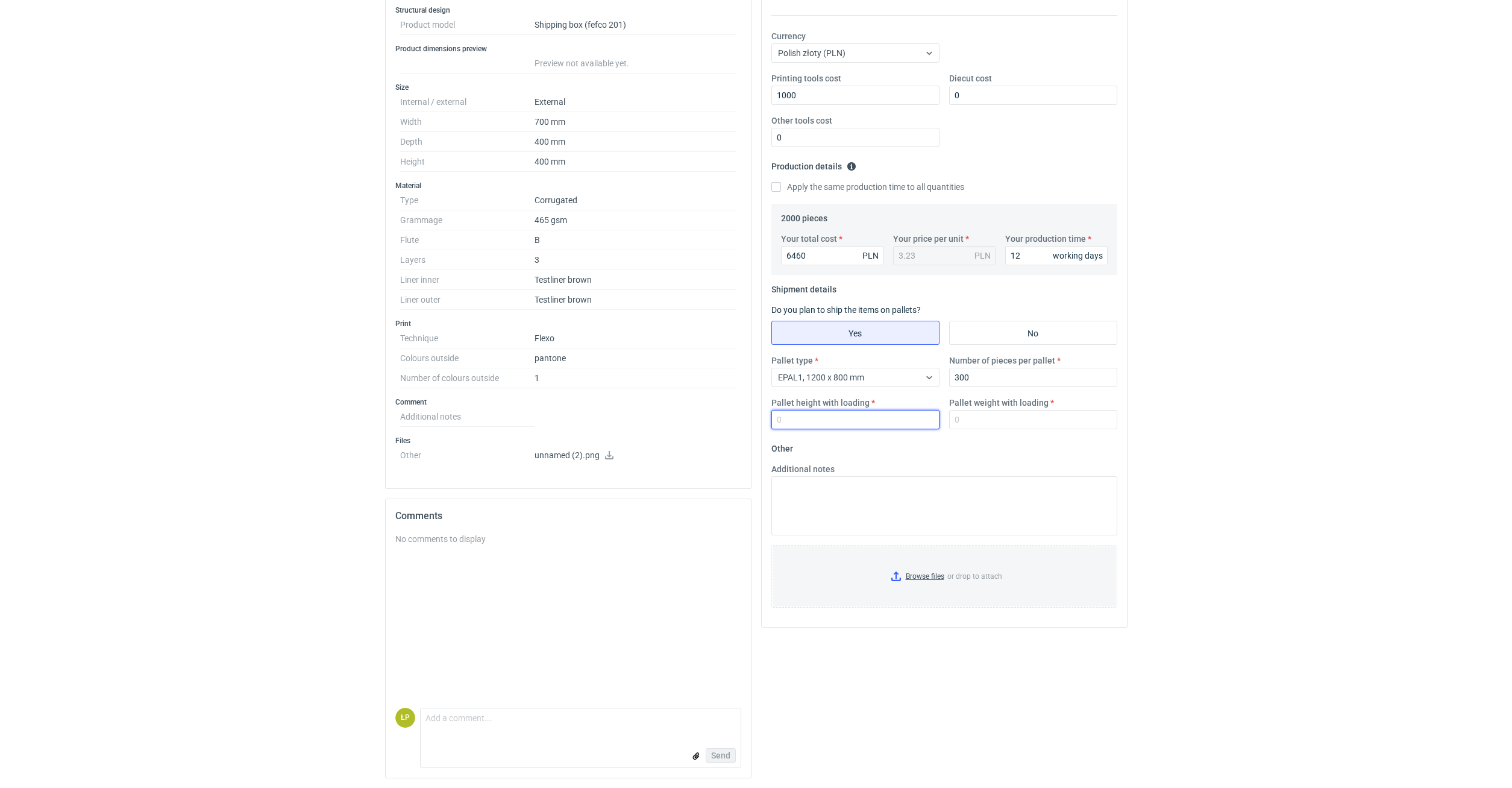 click on "Pallet height with loading" at bounding box center [855, 420] 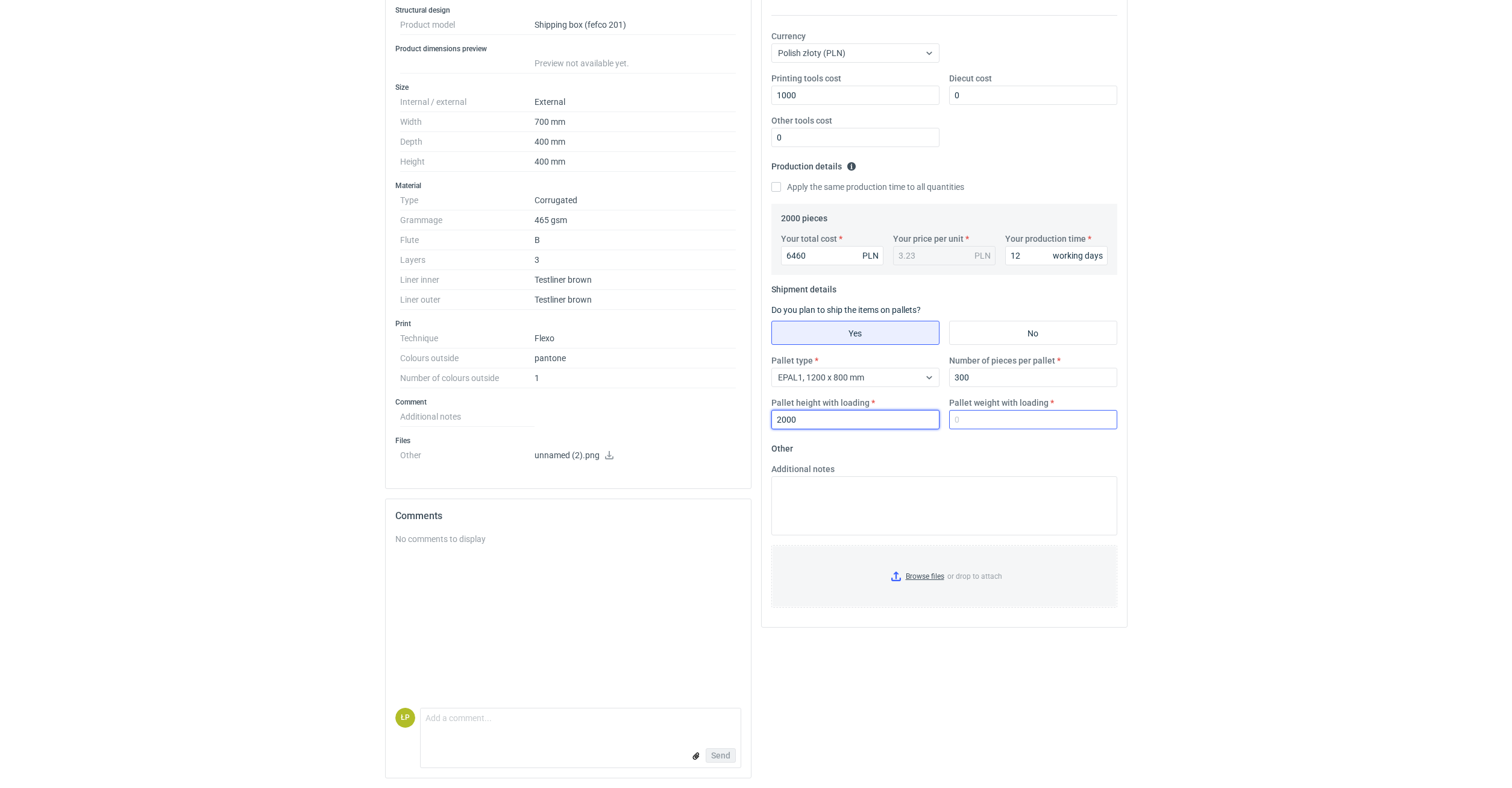 type on "2000" 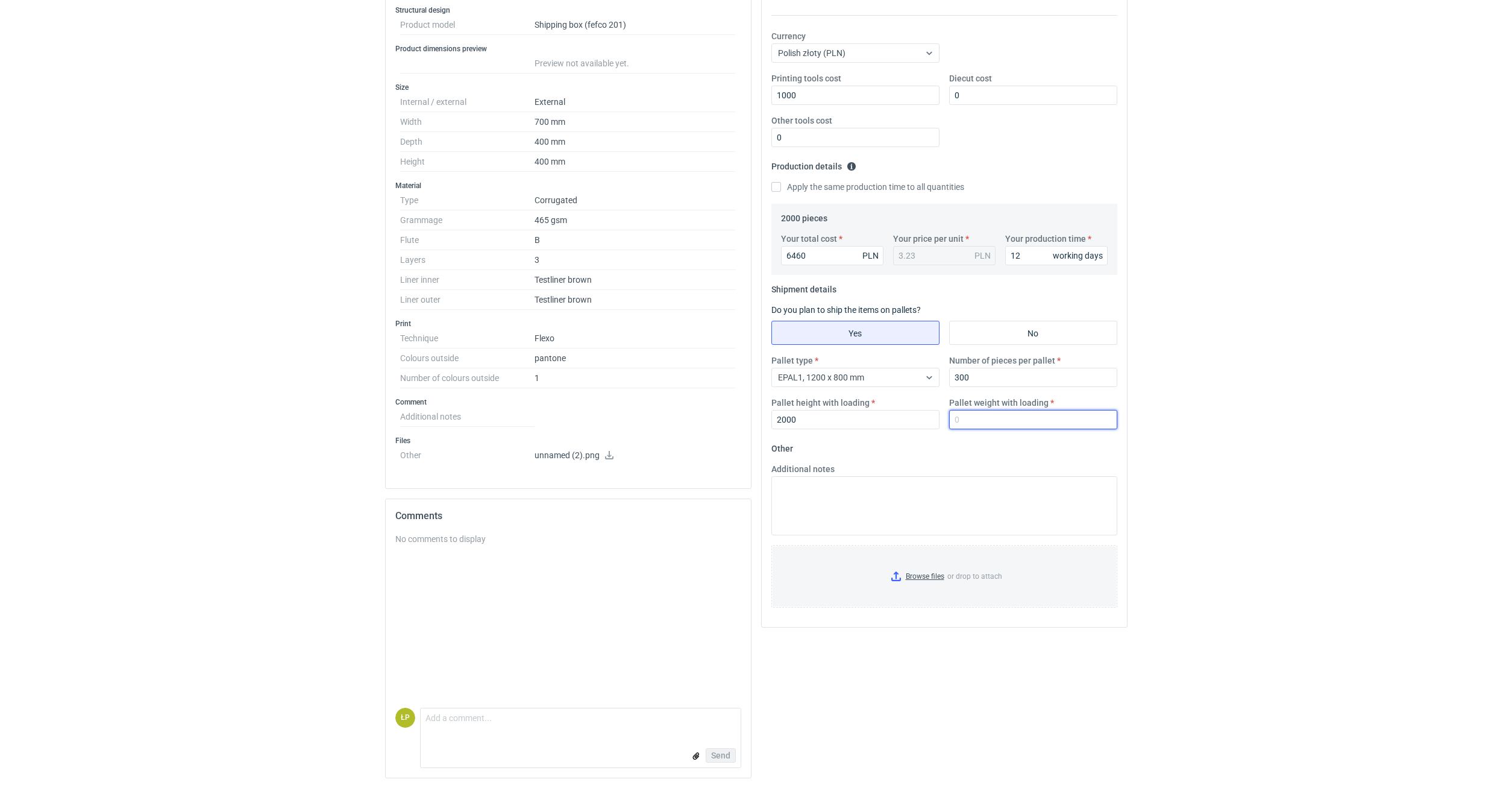 click on "Pallet weight with loading" at bounding box center [1033, 420] 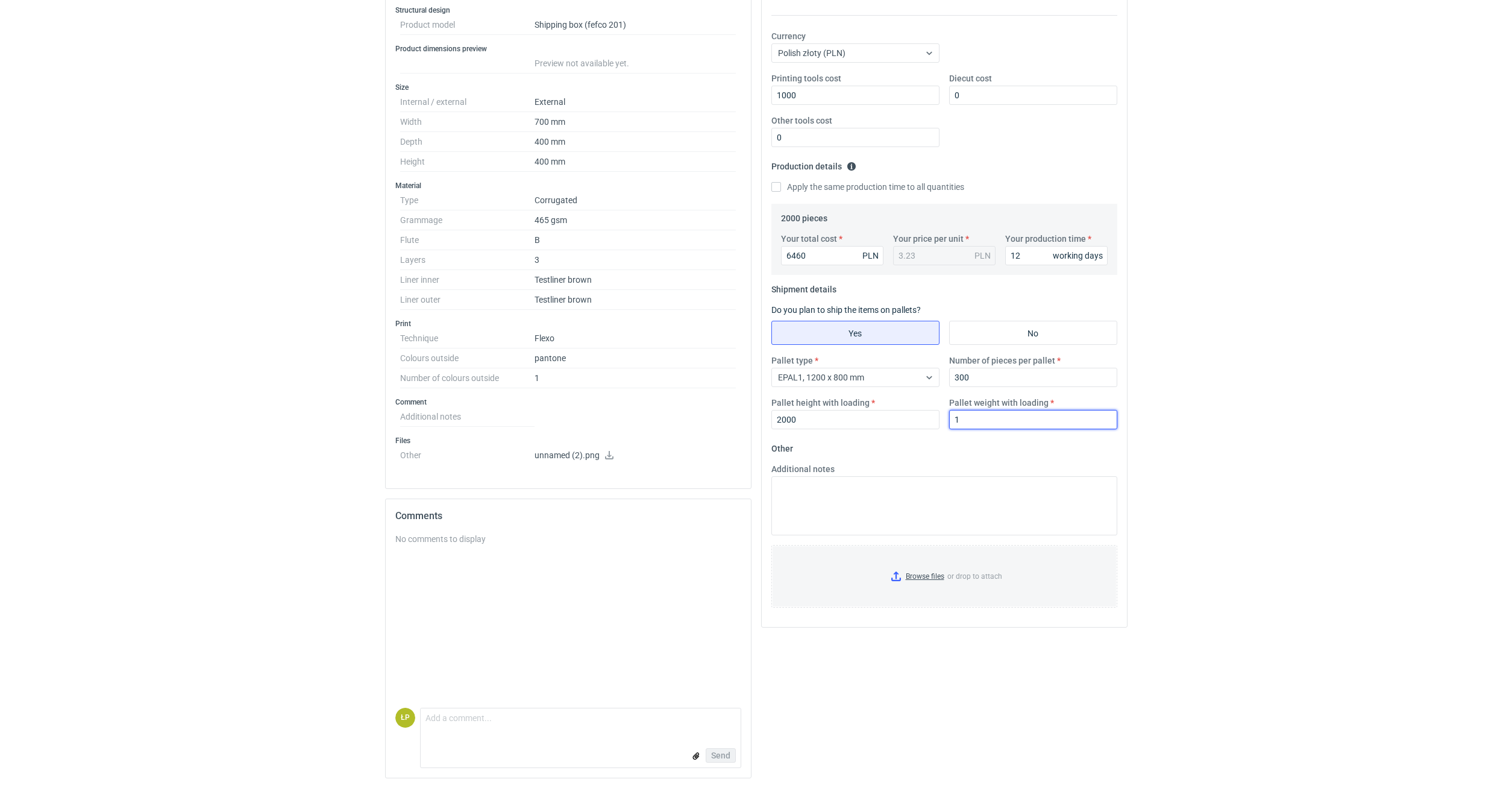 type on "1" 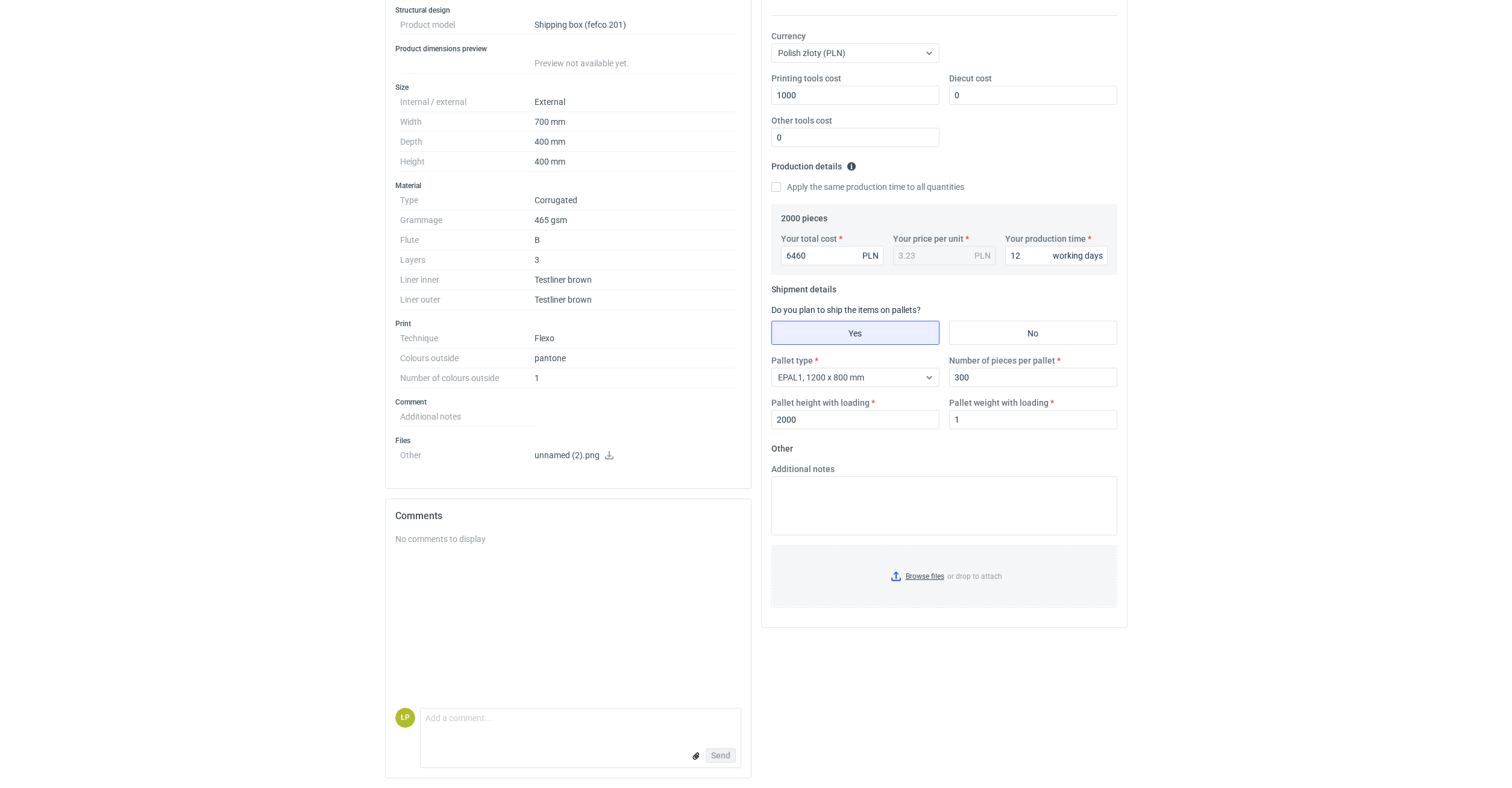 click on "RFQs Specs Designs Items Orders Customers Tools Analytics 11 25 99+ ŁP Łukasz Postawa postawal@serwach.com.pl Company profile Personal settings Help Center Sign out Quote details   CAHU Corrugated Pending quotation Variants: CAHU - 1 CAHU - 2 Variant   CAHU  -  2 Reject Send quote Specification Export to PDF Type Product category Corrugated  Structural design Product model Shipping box (fefco 201)   Product dimensions preview   Preview not available yet. Size Internal / external External  Width 700 mm Depth 400 mm Height 400 mm Material Type Corrugated  Grammage 465 gsm Flute B  Layers 3  Liner inner Testliner brown  Liner outer Testliner brown  Print Technique Flexo  Colours outside pantone  Number of colours outside 1  Comment Additional notes Files Other unnamed (2).png Comments No comments to display ŁP Comment message Send Your quote This RFQ is a  request for quote estimation .   This means it's a request for a quote for a  production NOT yet approved  by the Packhelp's customer. Currency 1000 0 0 1" at bounding box center [756, 178] 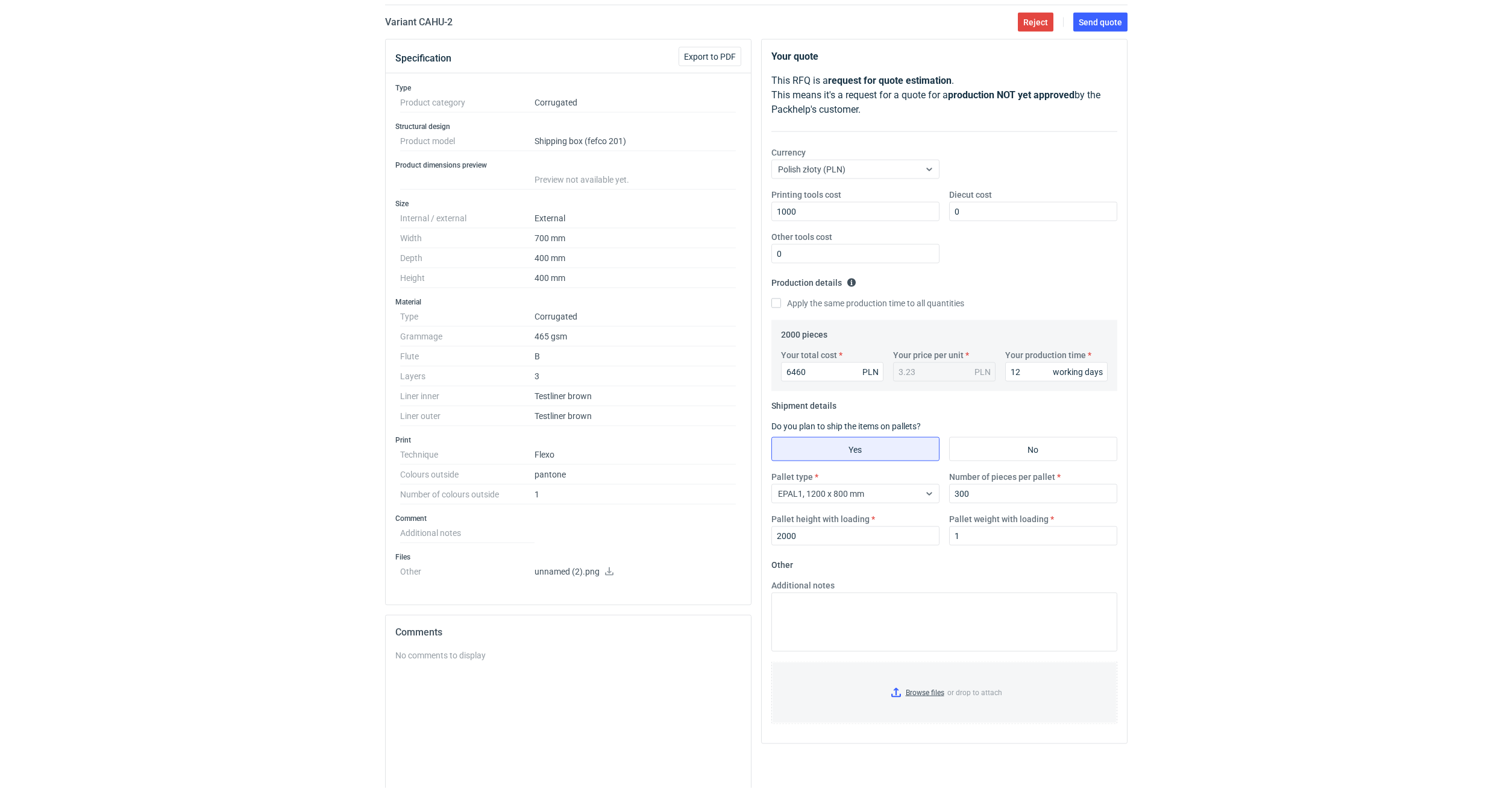scroll, scrollTop: 0, scrollLeft: 0, axis: both 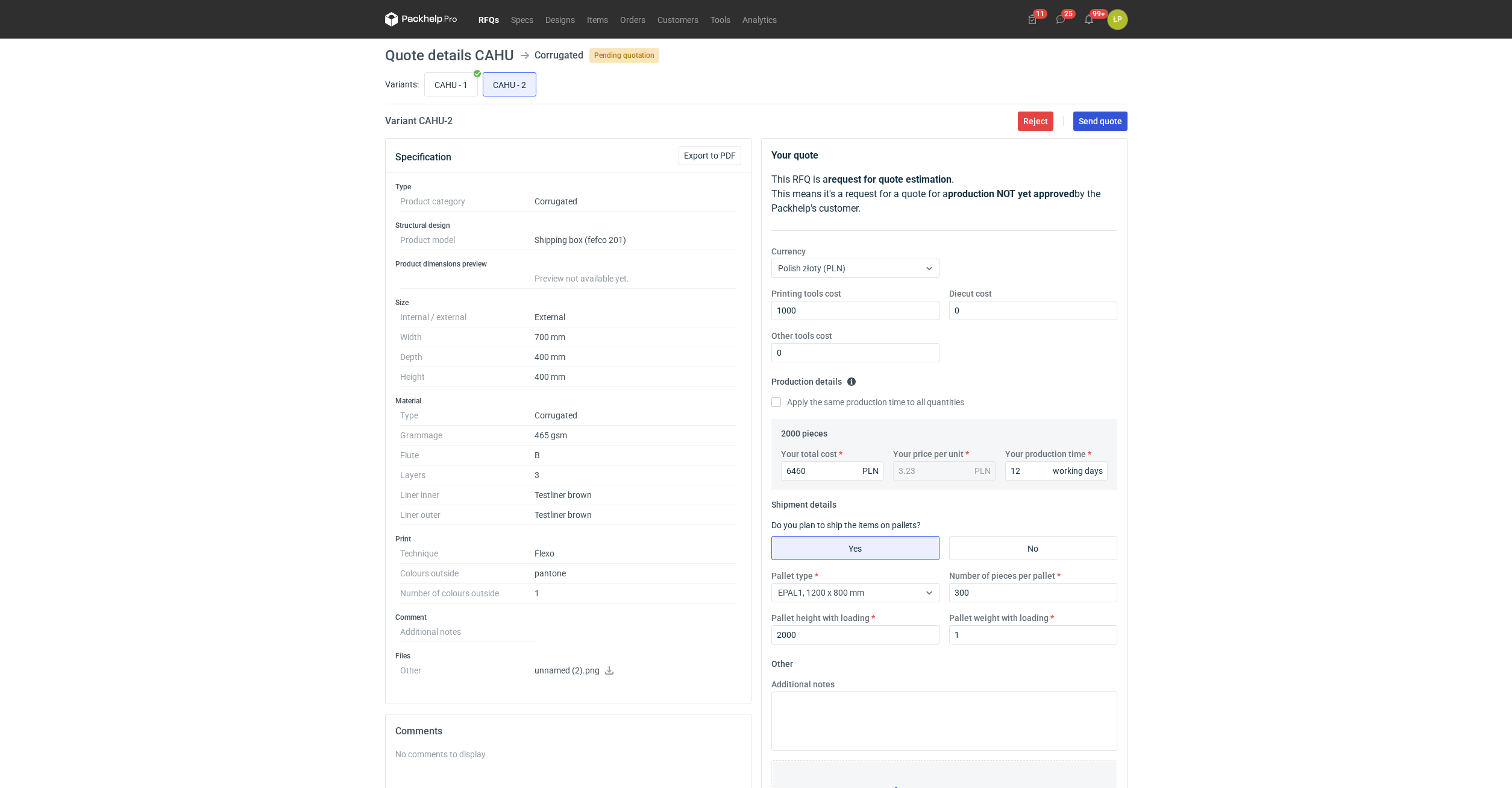click on "Send quote" at bounding box center (1100, 121) 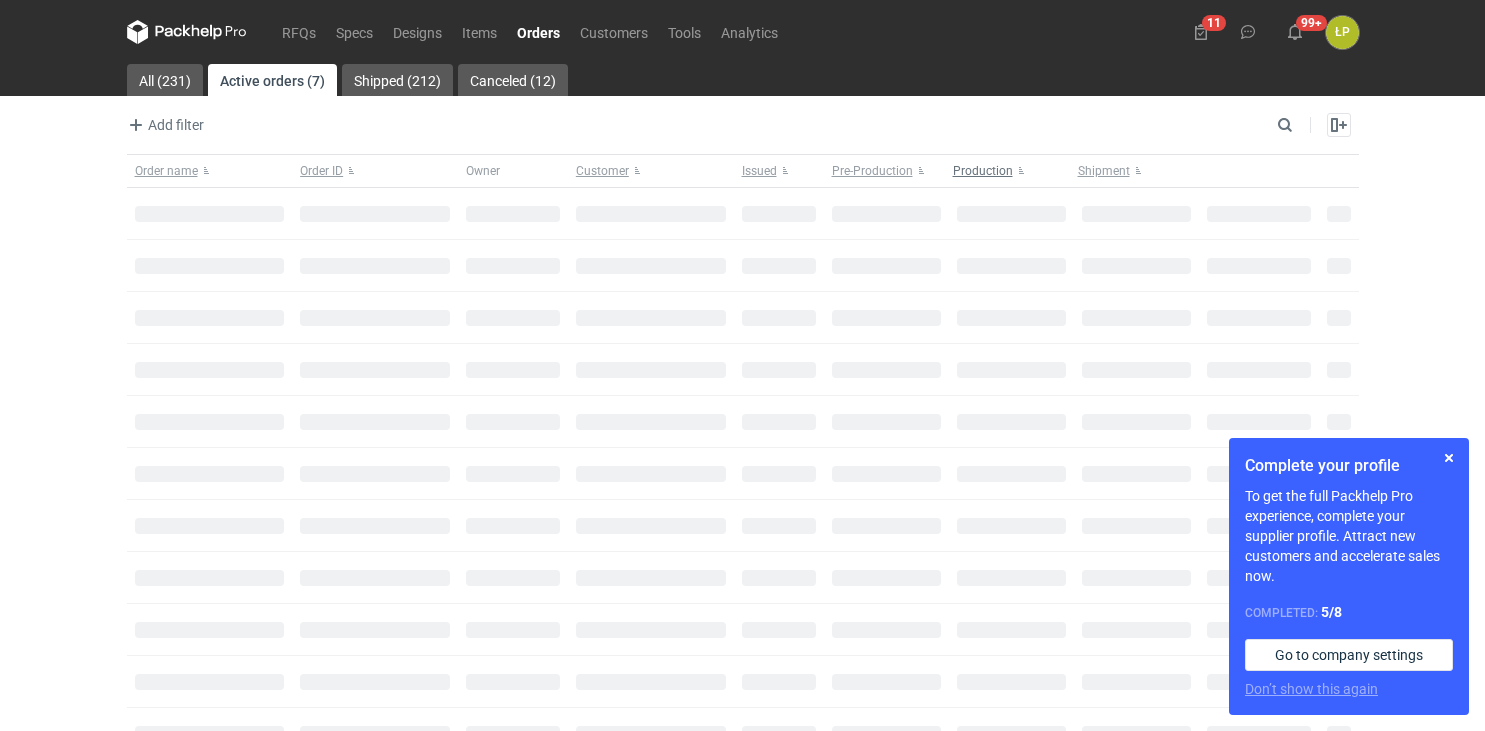 scroll, scrollTop: 0, scrollLeft: 0, axis: both 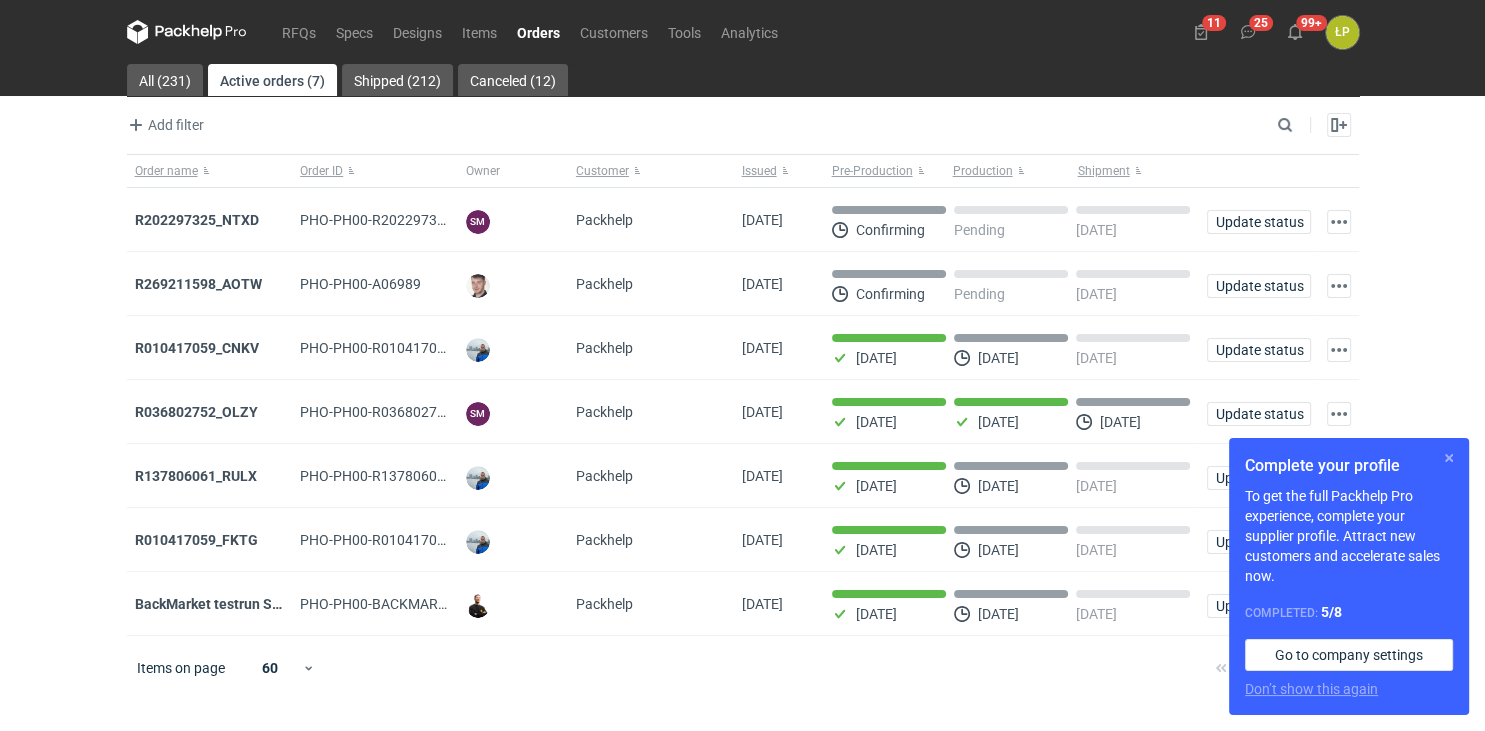 click at bounding box center [1449, 458] 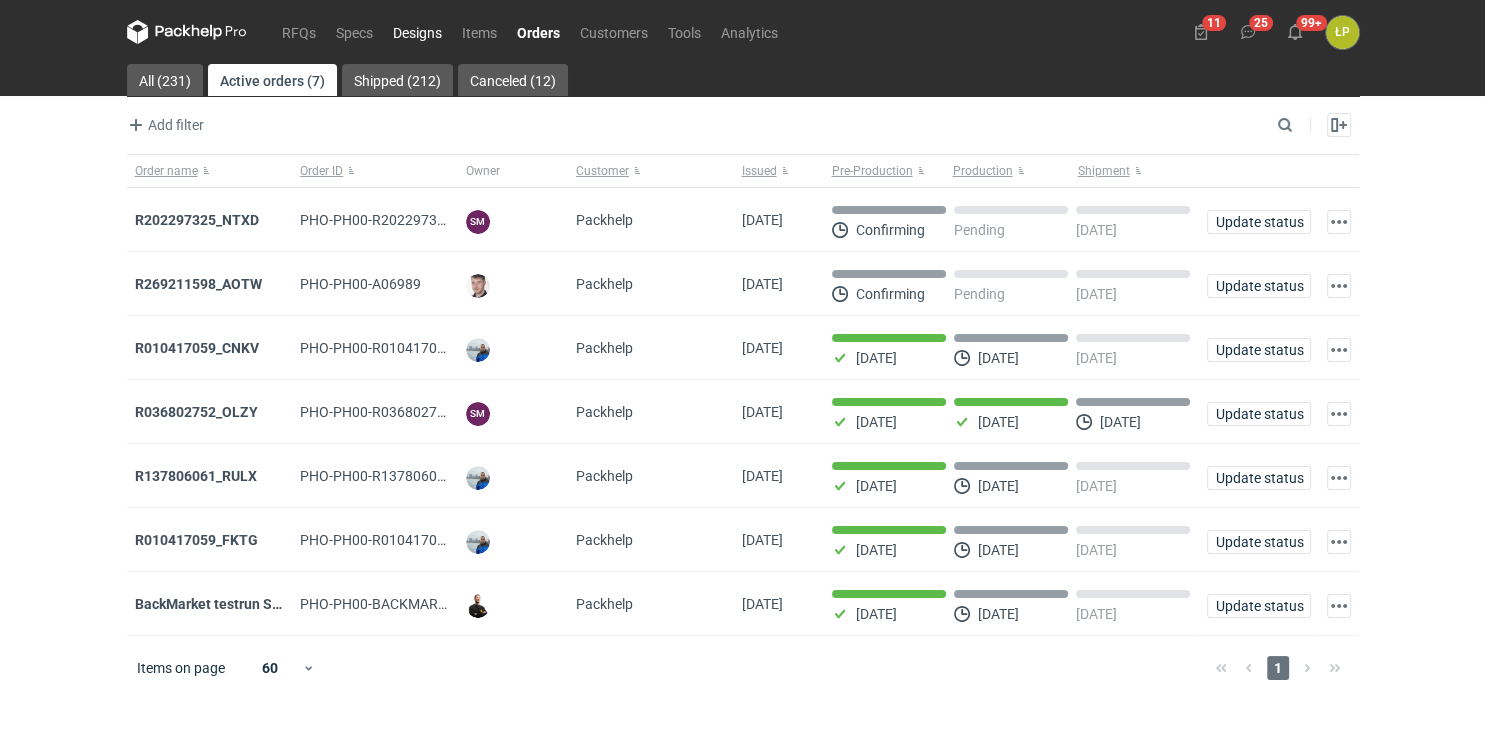 click on "Designs" at bounding box center (417, 32) 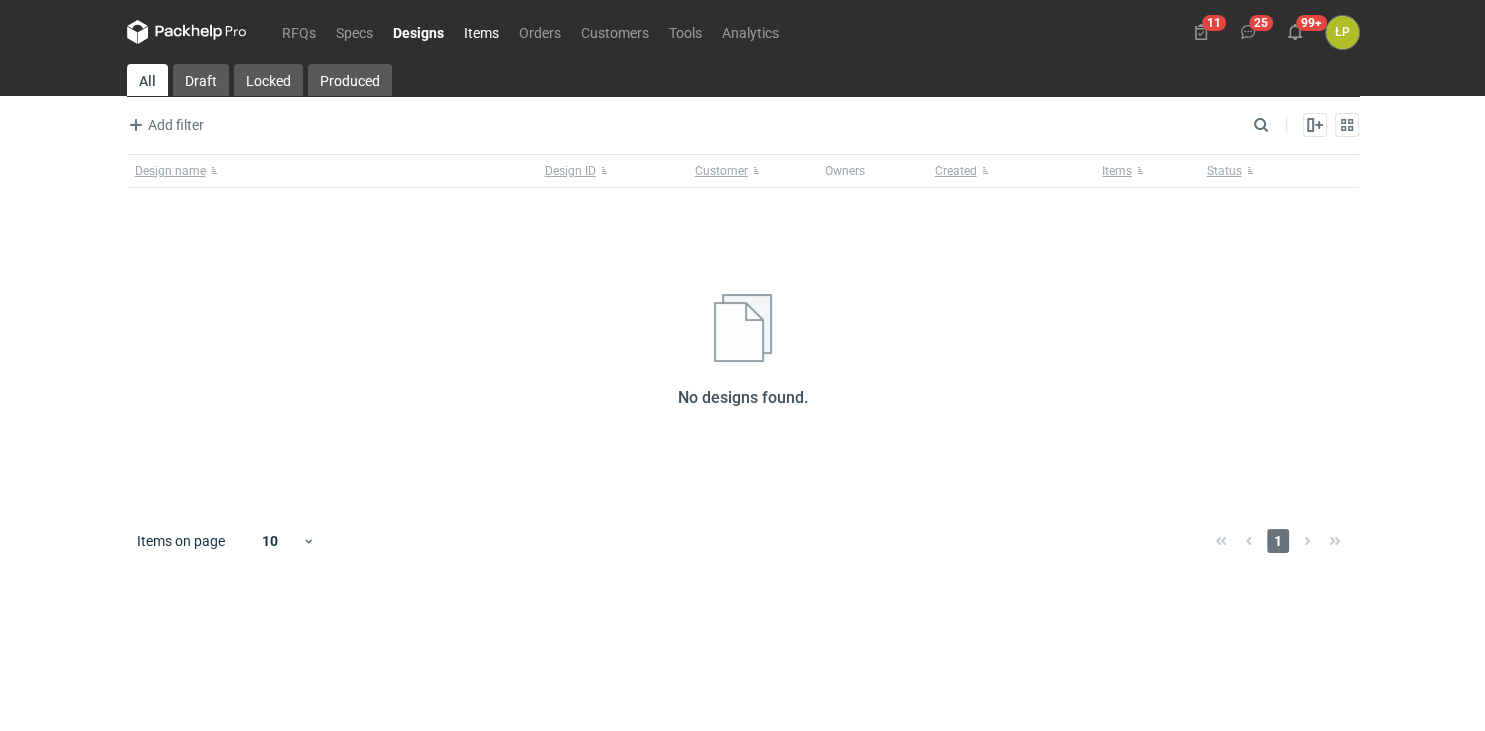 click on "Items" at bounding box center (481, 32) 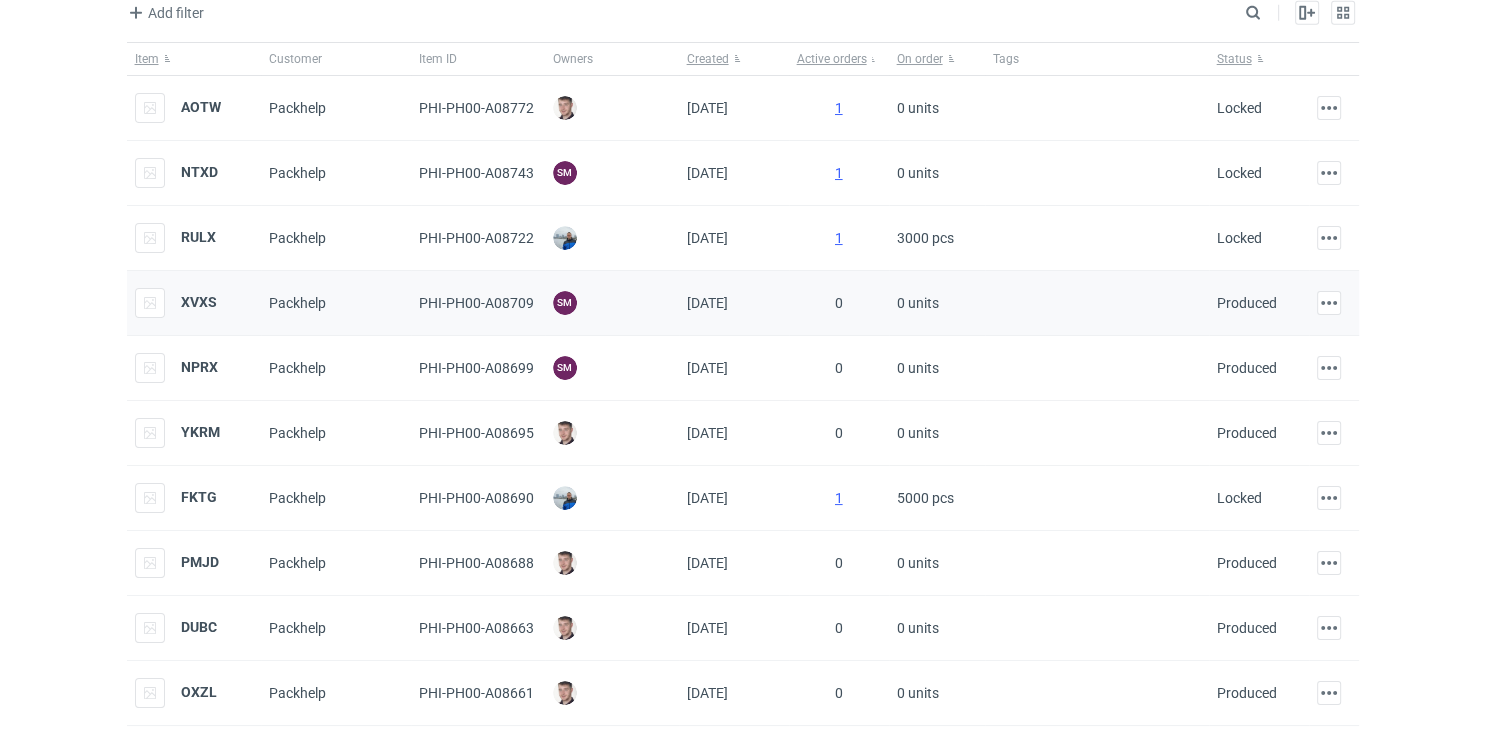 scroll, scrollTop: 168, scrollLeft: 0, axis: vertical 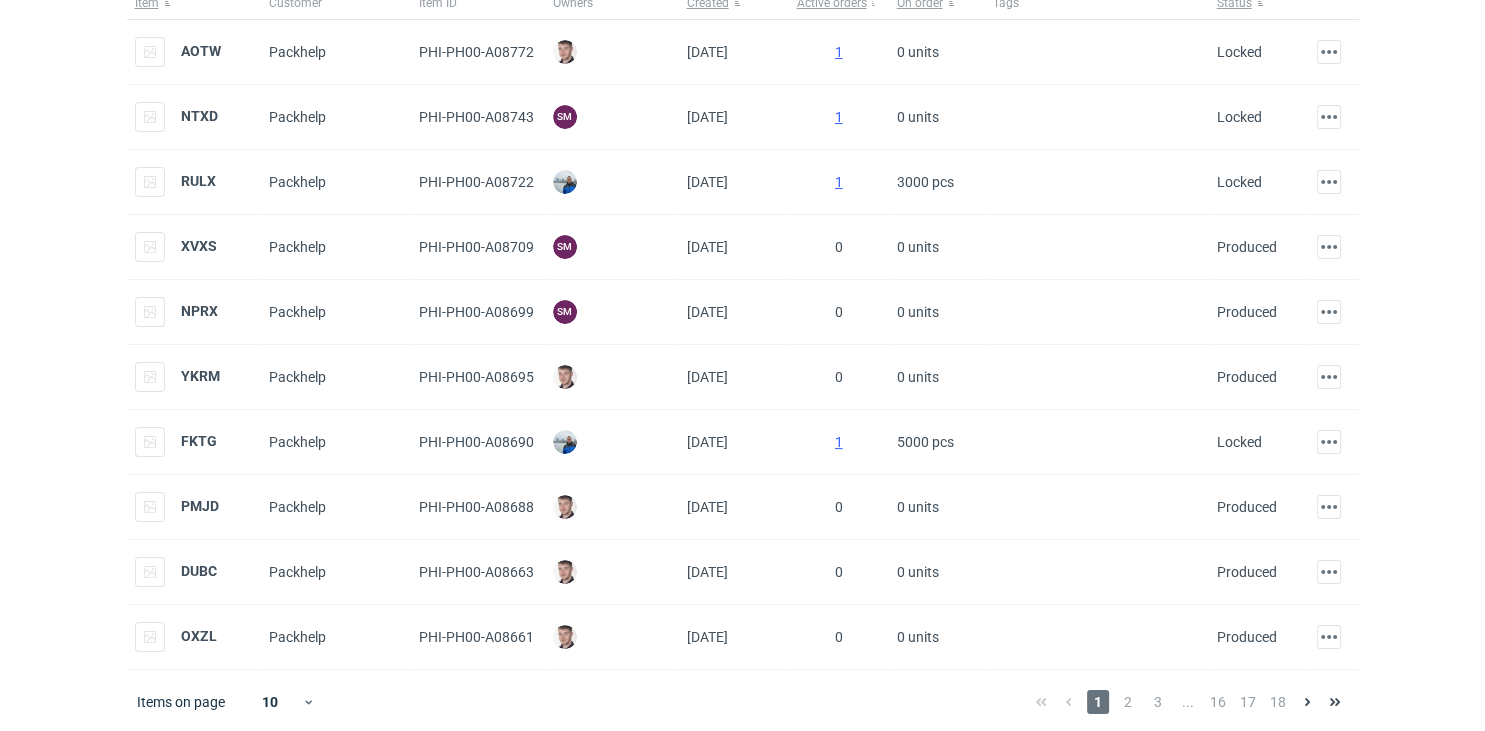 click on "Items on page 10 1 2 3 ... 16 17 18" at bounding box center (743, 702) 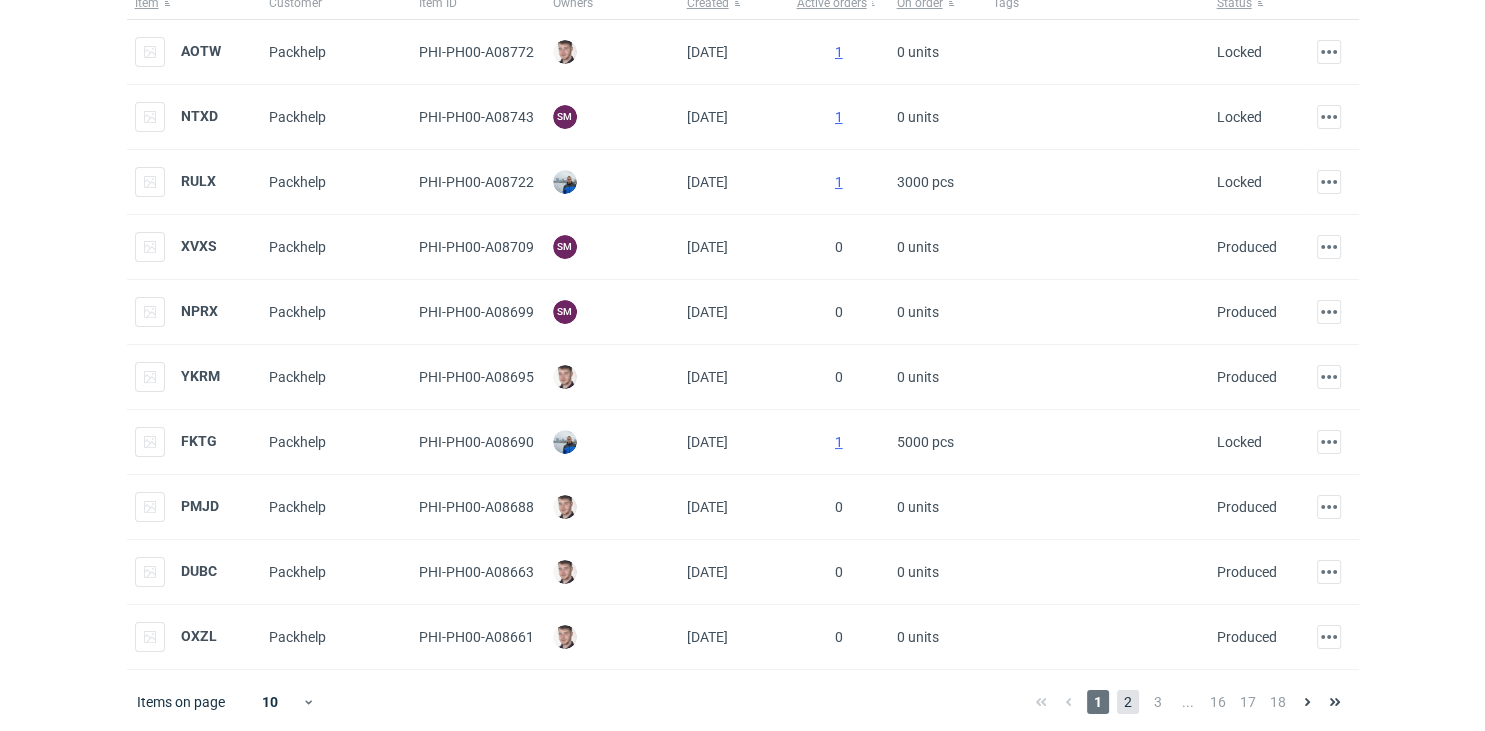 click on "2" at bounding box center (1128, 702) 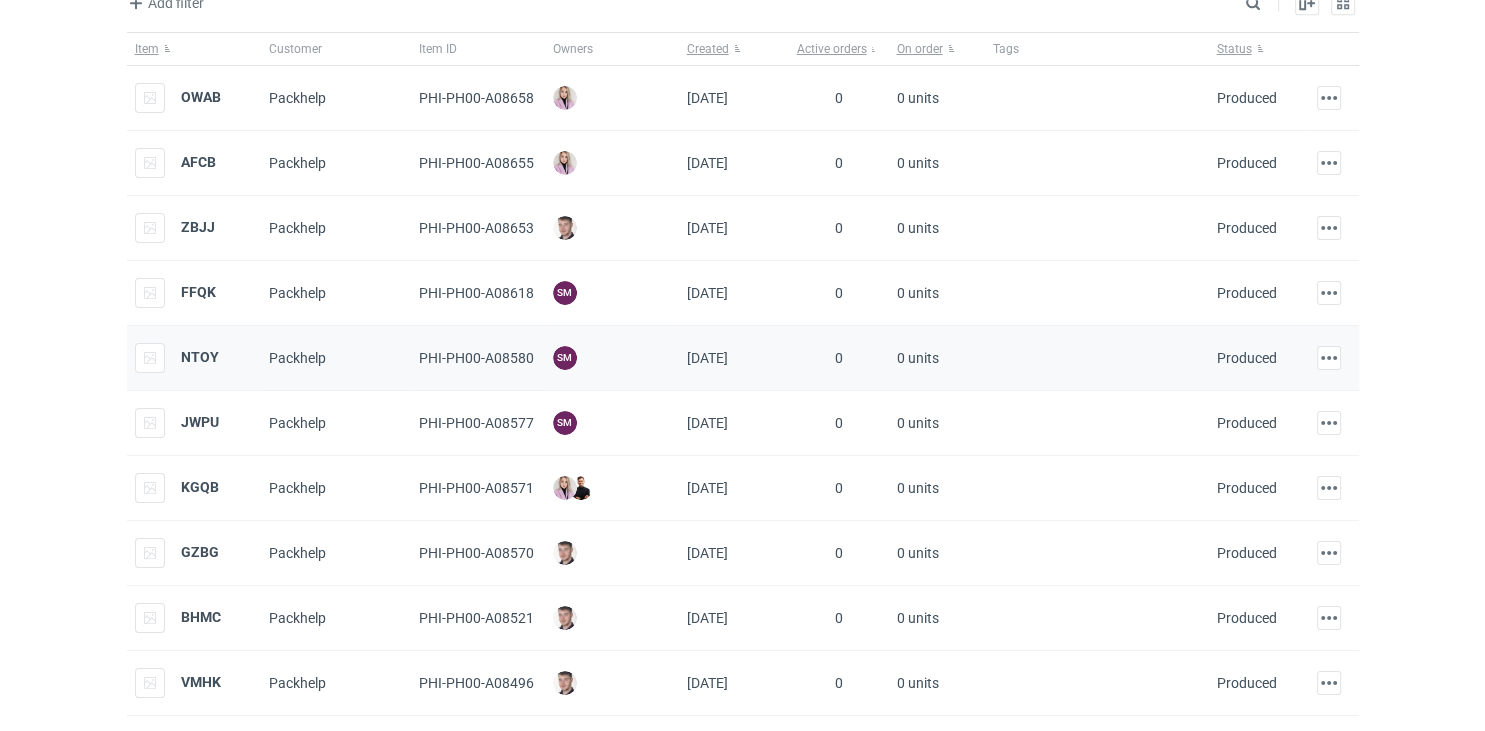 scroll, scrollTop: 168, scrollLeft: 0, axis: vertical 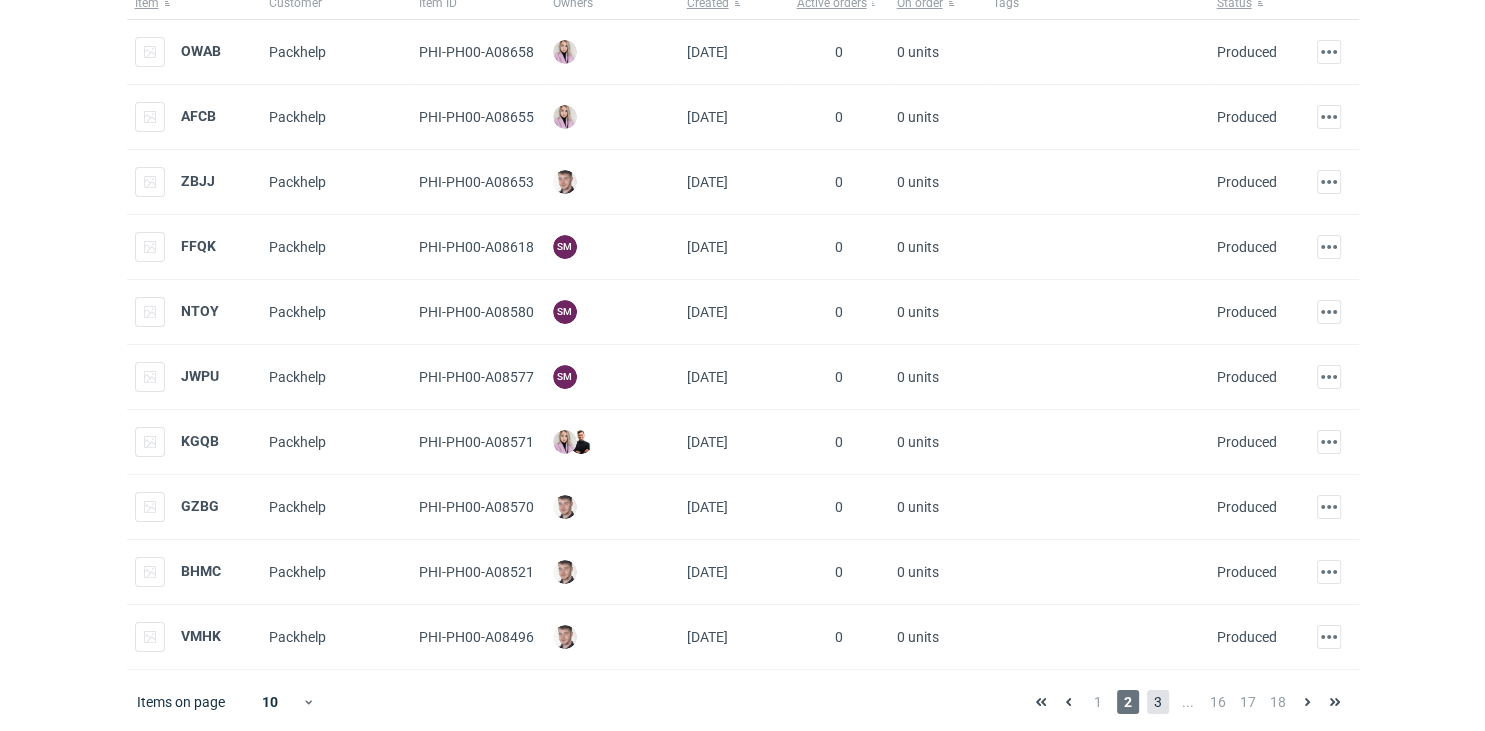 click on "3" at bounding box center [1158, 702] 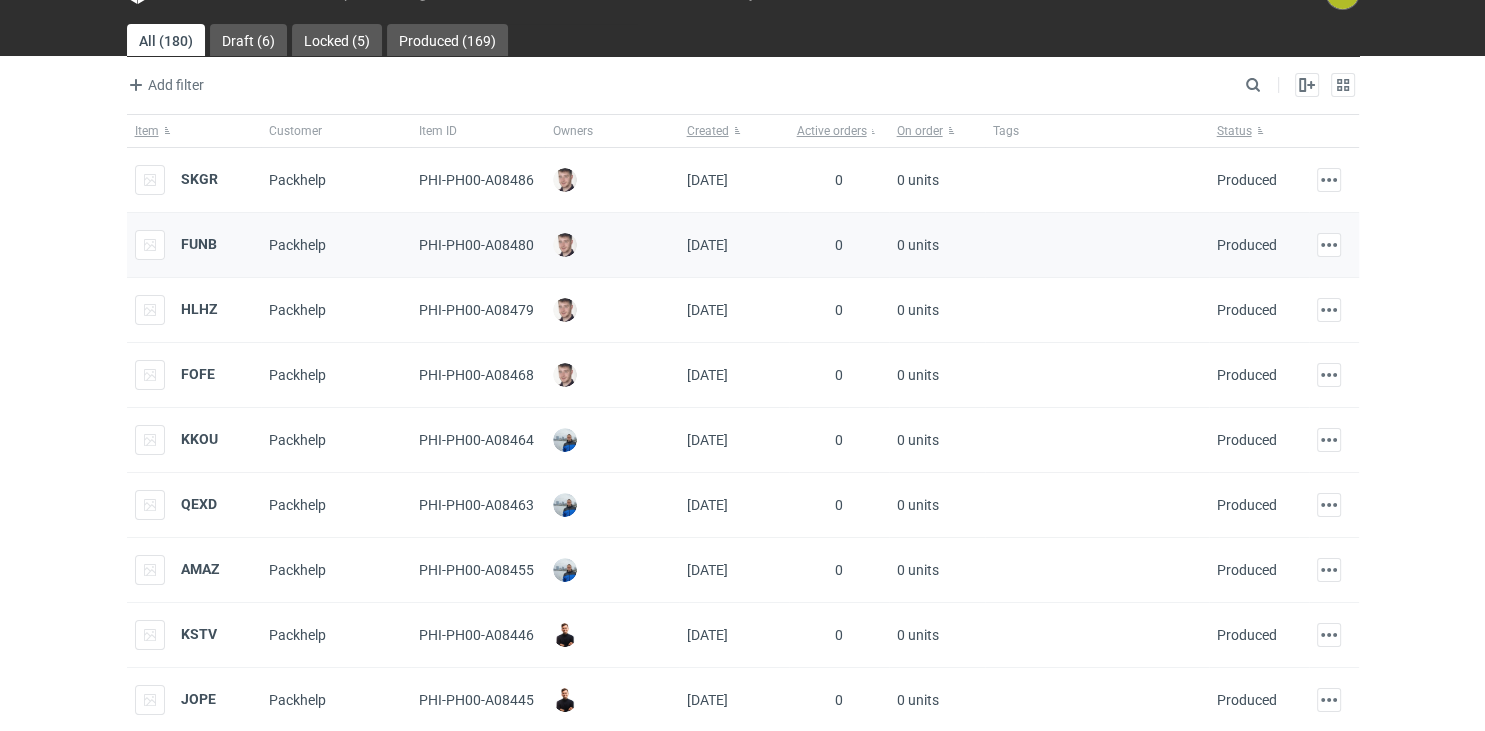 scroll, scrollTop: 0, scrollLeft: 0, axis: both 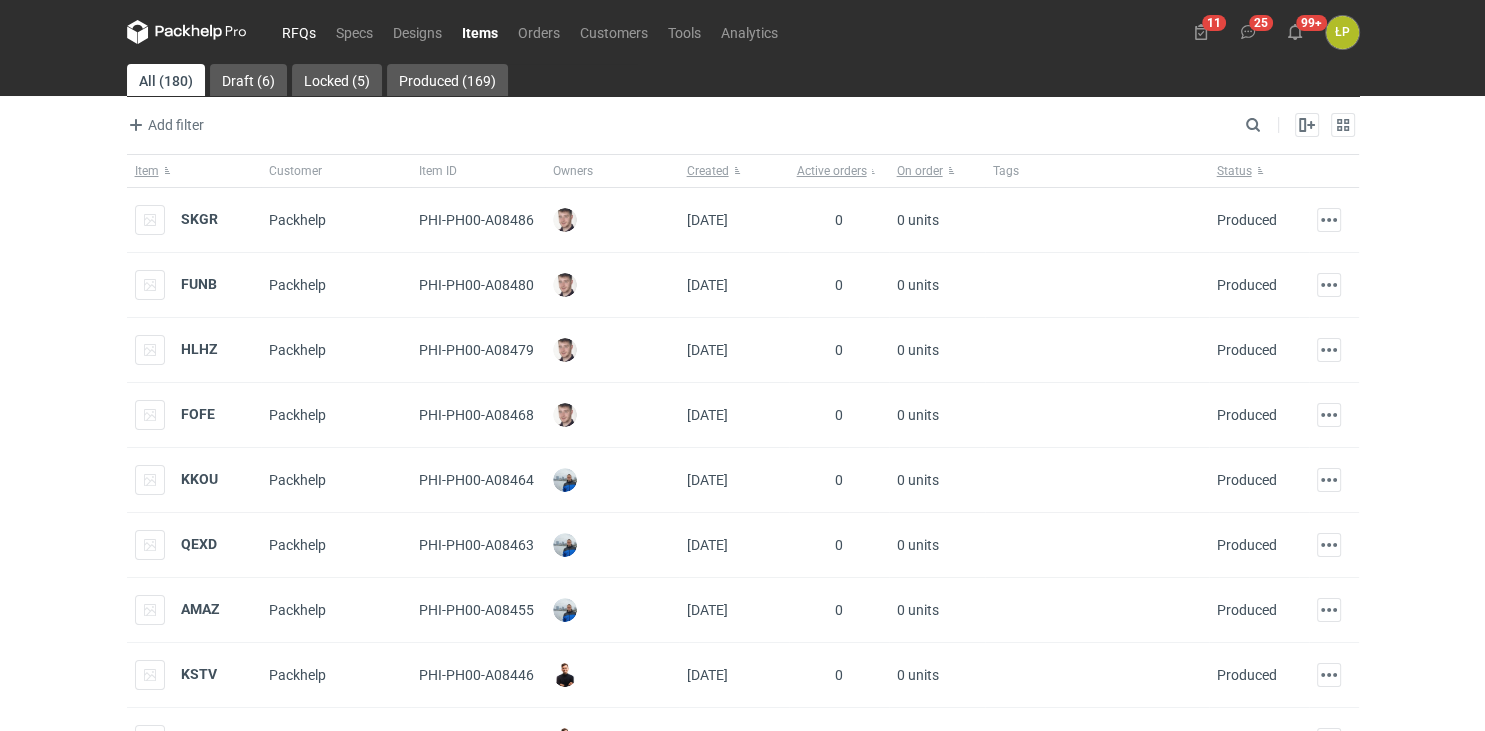 click on "RFQs" at bounding box center (299, 32) 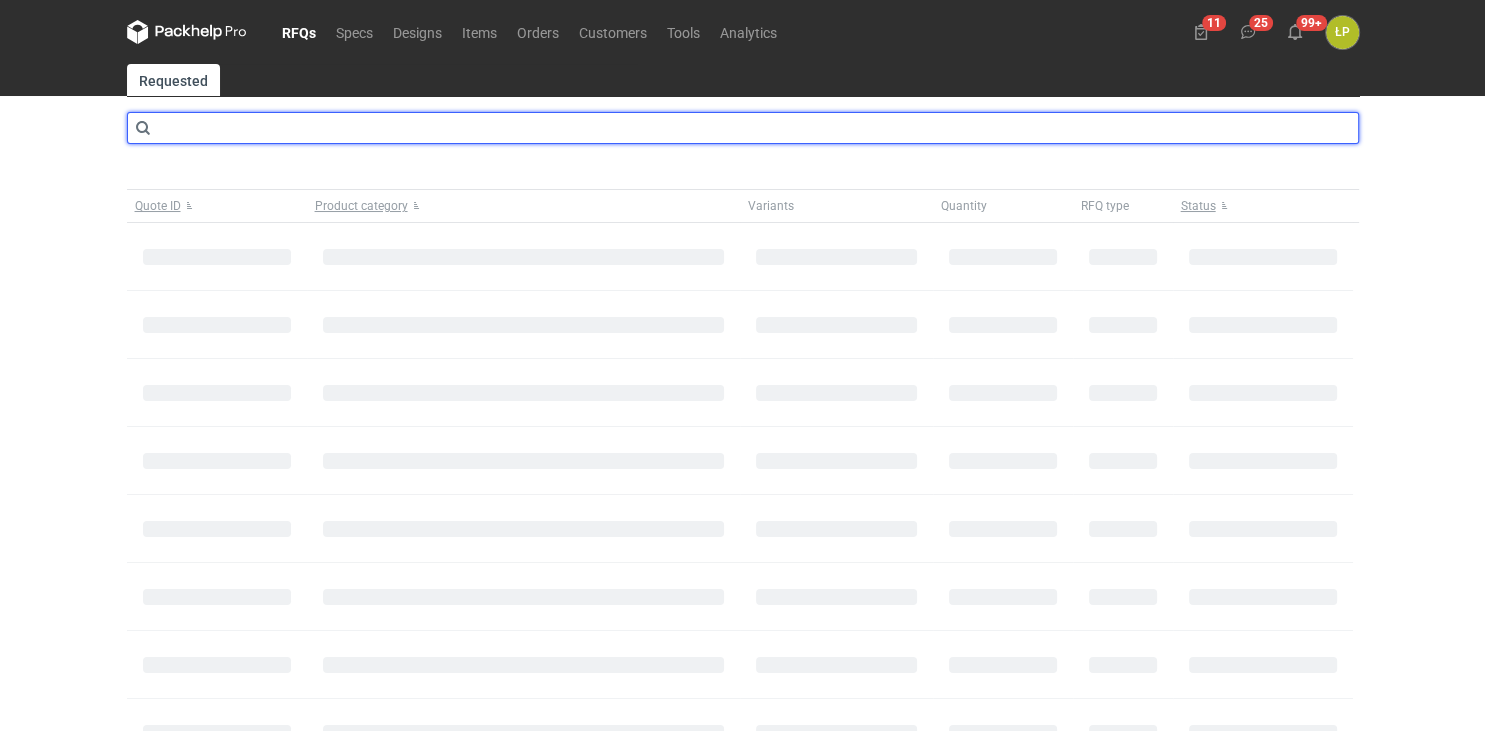 click at bounding box center [743, 128] 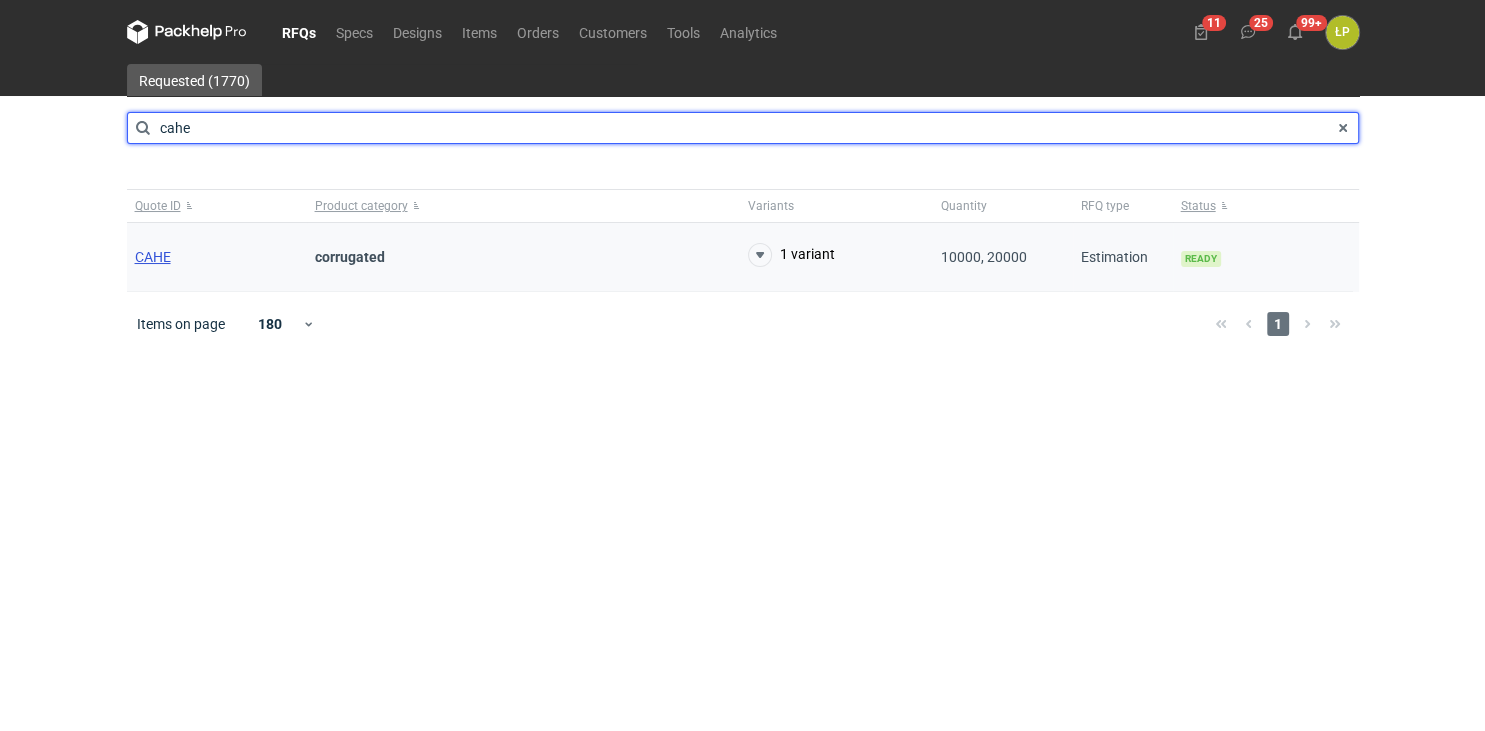 type on "cahe" 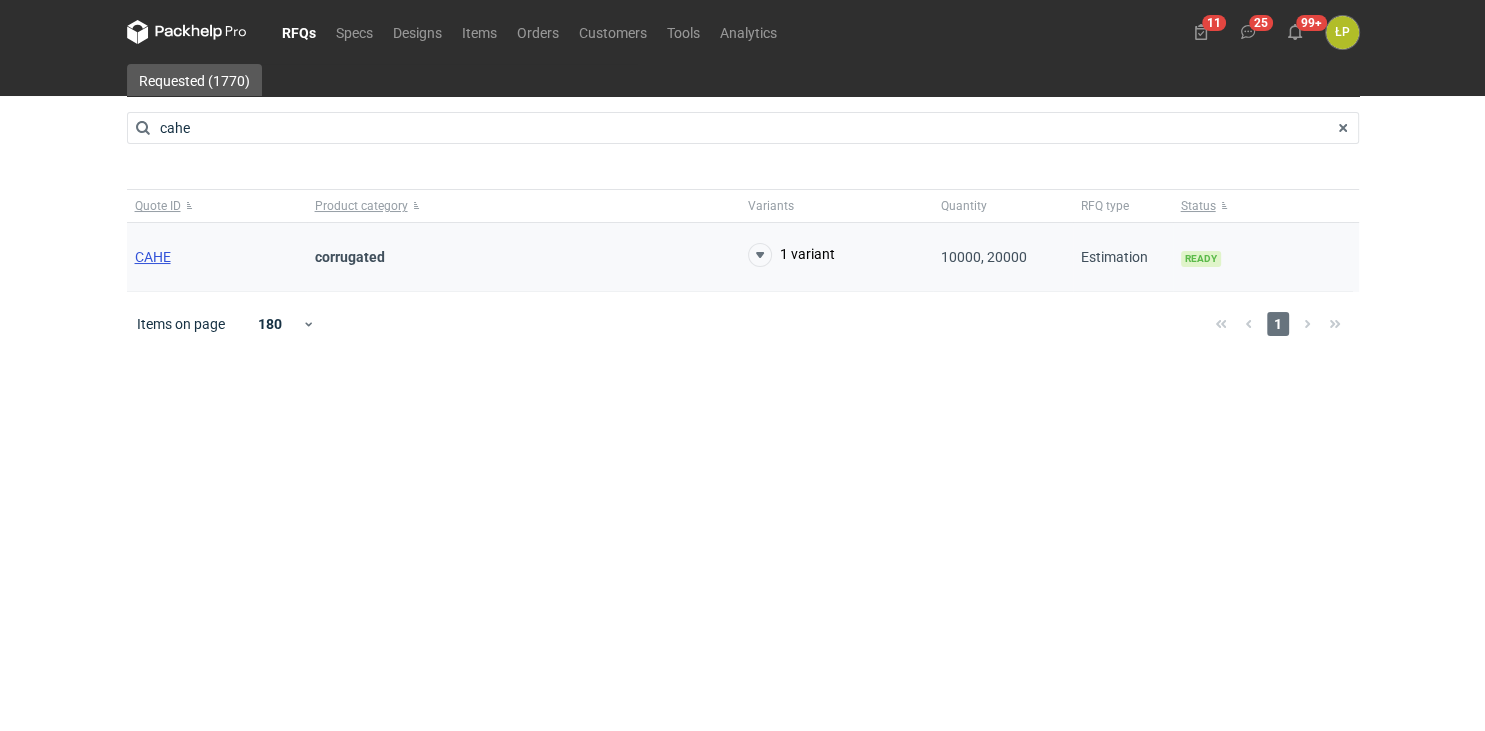 click on "CAHE" at bounding box center (153, 257) 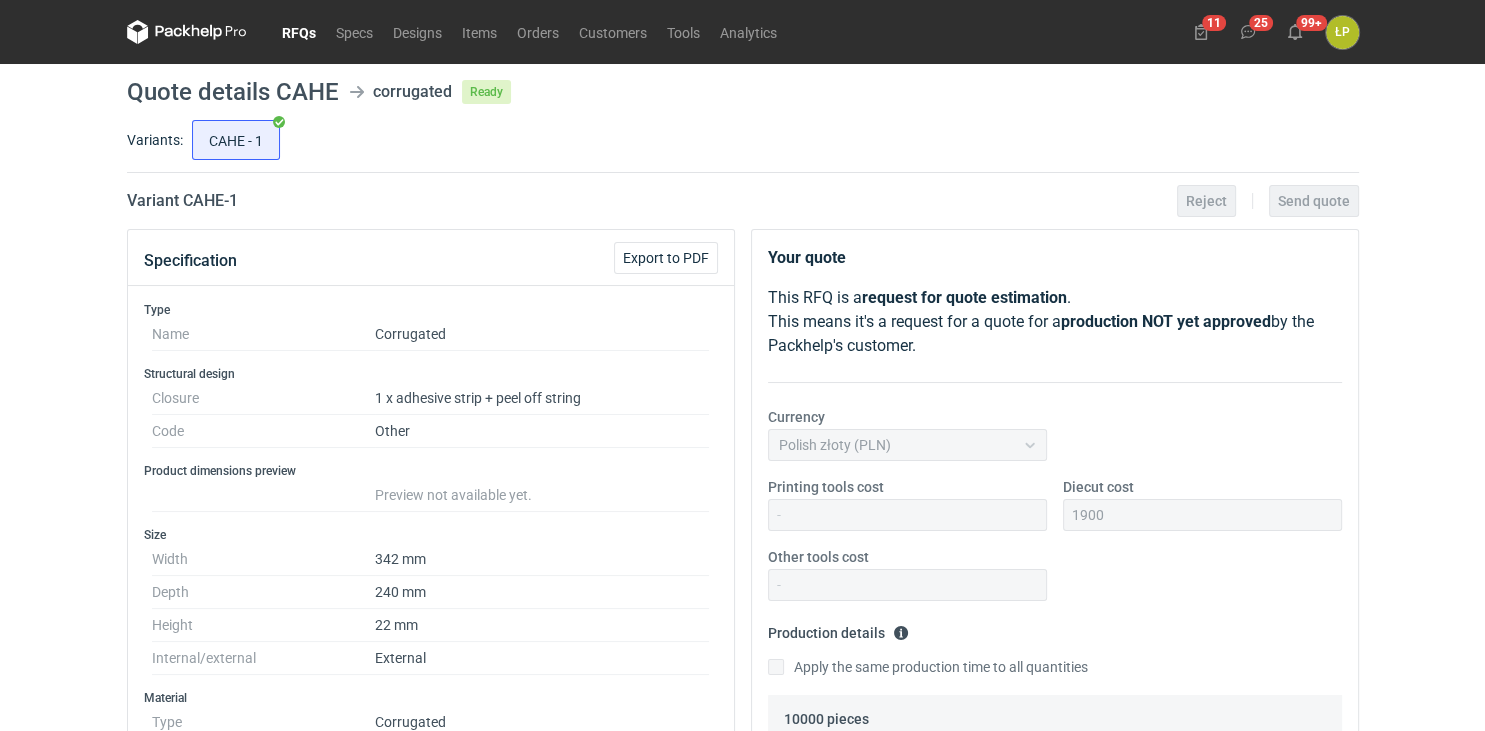 scroll, scrollTop: 1056, scrollLeft: 0, axis: vertical 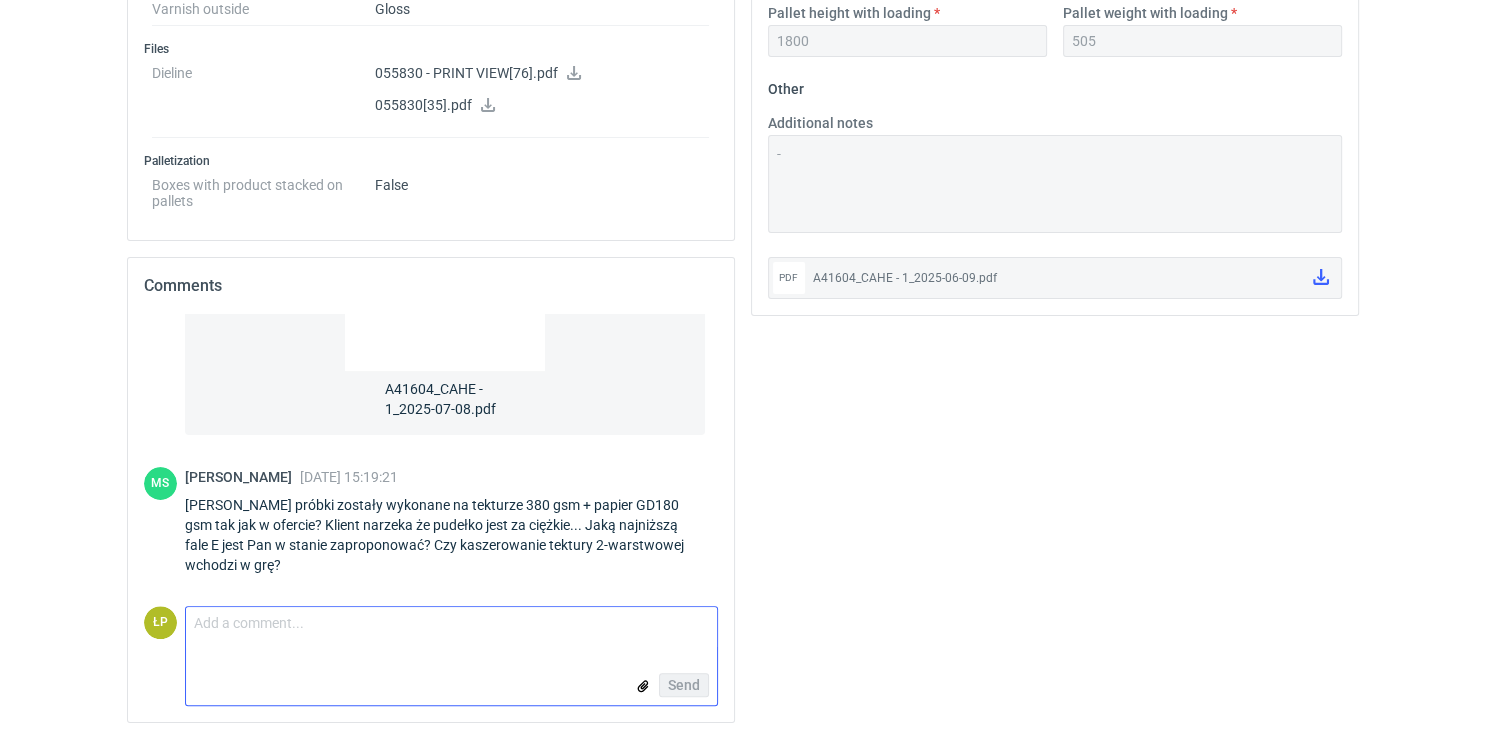 click on "Comment message" at bounding box center (451, 628) 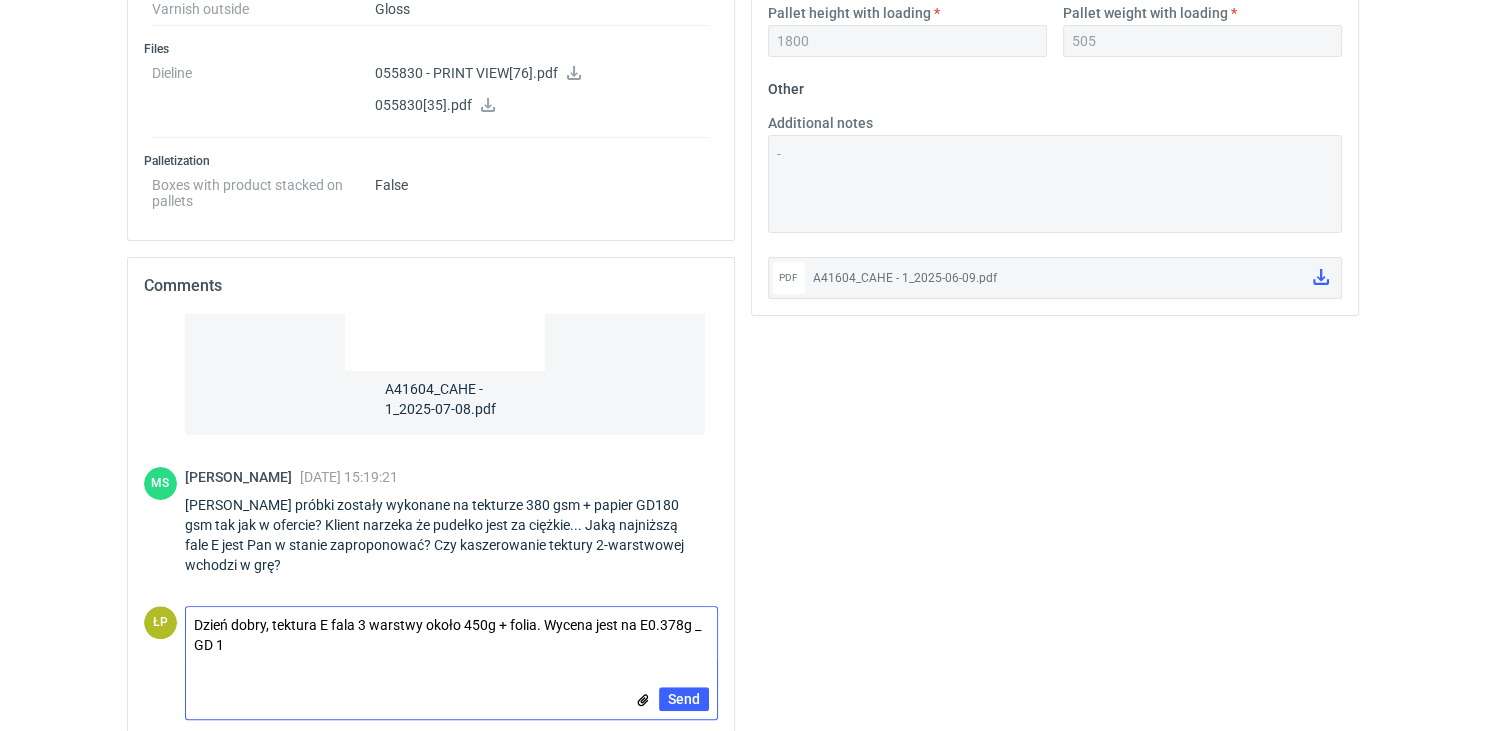 scroll, scrollTop: 0, scrollLeft: 0, axis: both 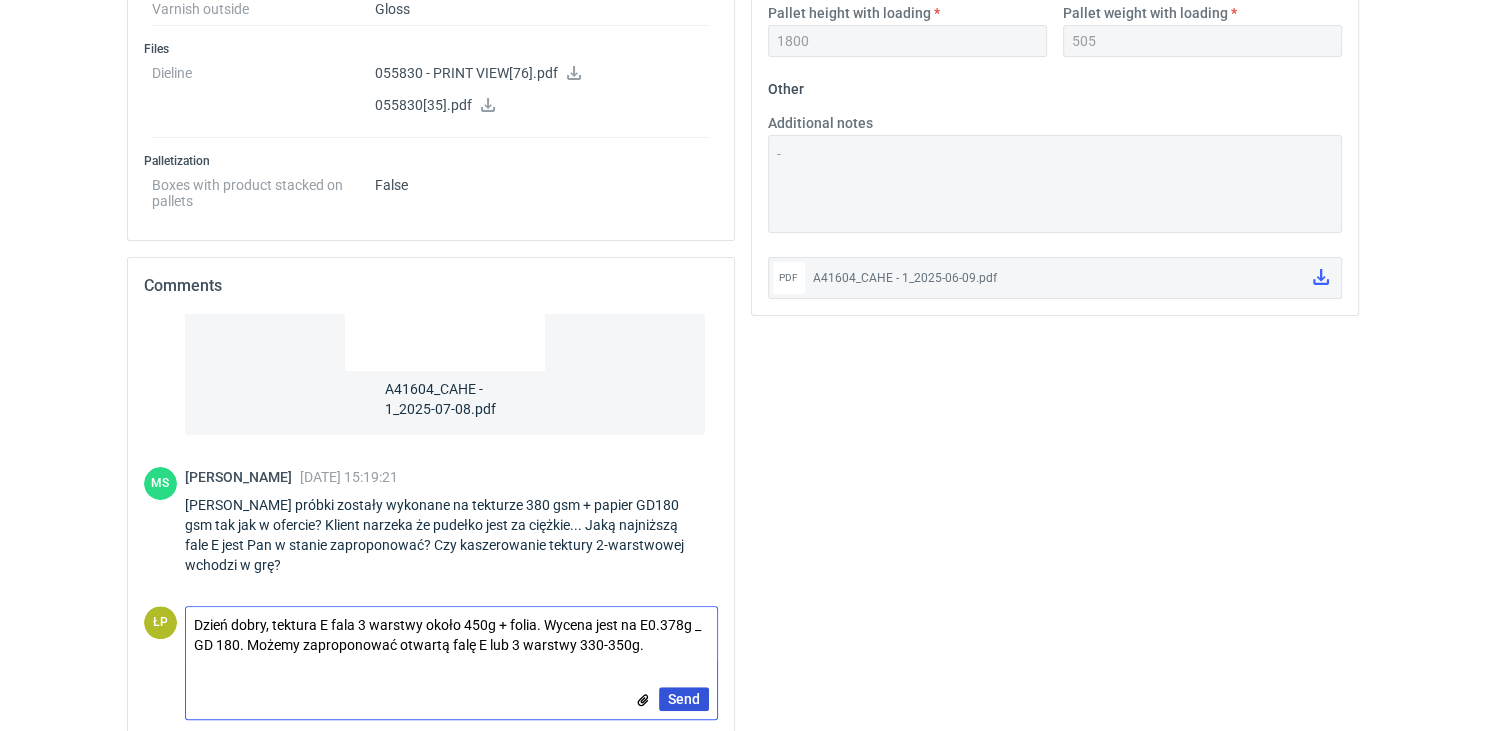 type on "Dzień dobry, tektura E fala 3 warstwy około 450g + folia. Wycena jest na E0.378g _ GD 180. Możemy zaproponować otwartą falę E lub 3 warstwy 330-350g." 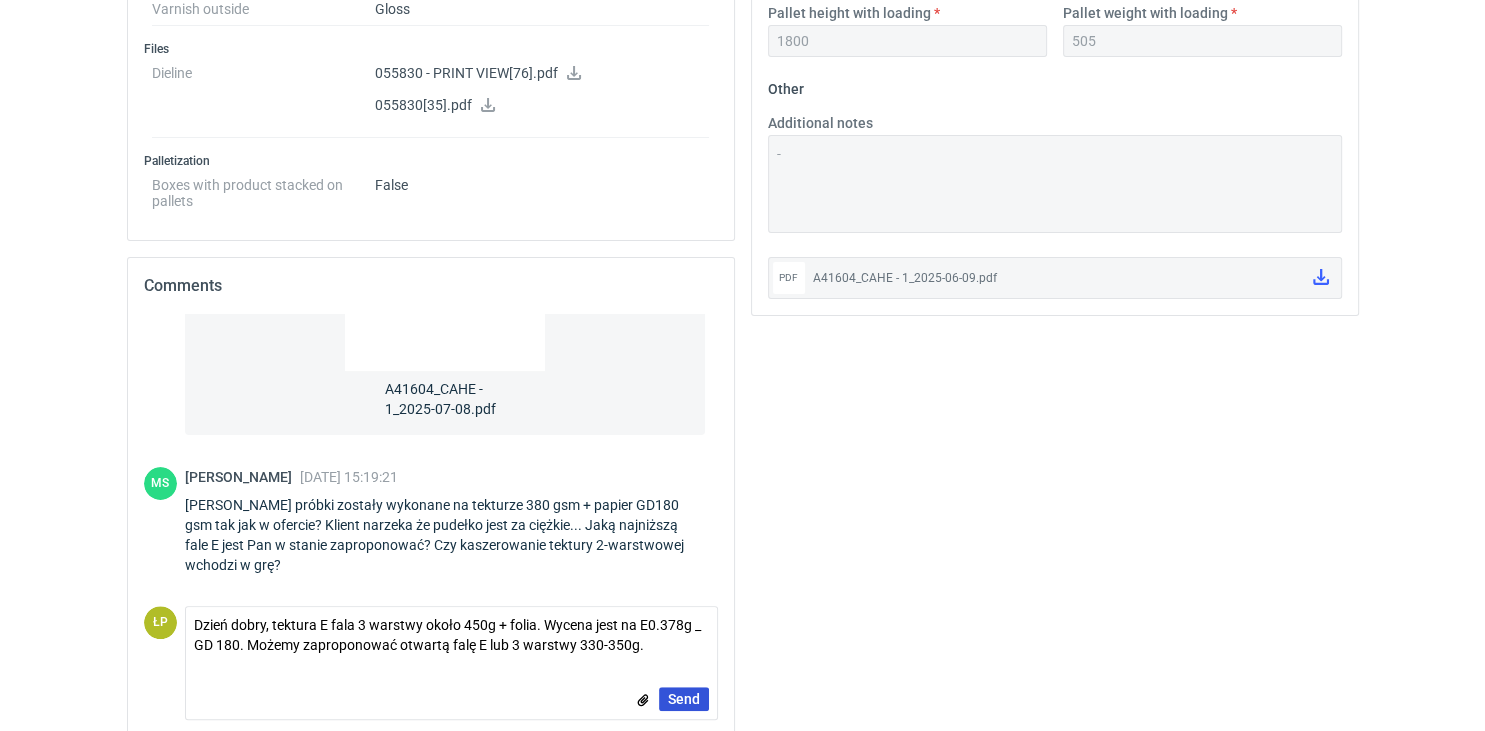 type 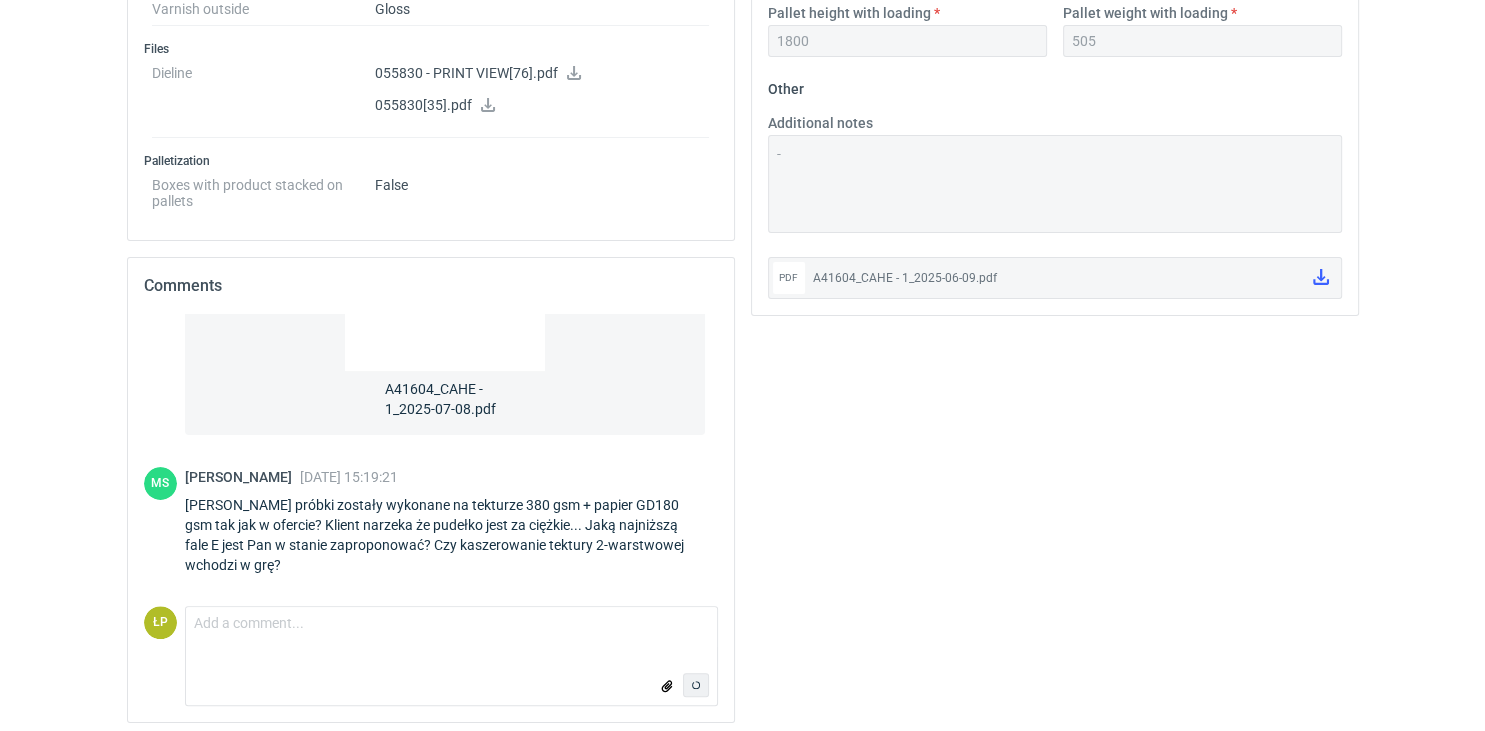 scroll, scrollTop: 615, scrollLeft: 0, axis: vertical 